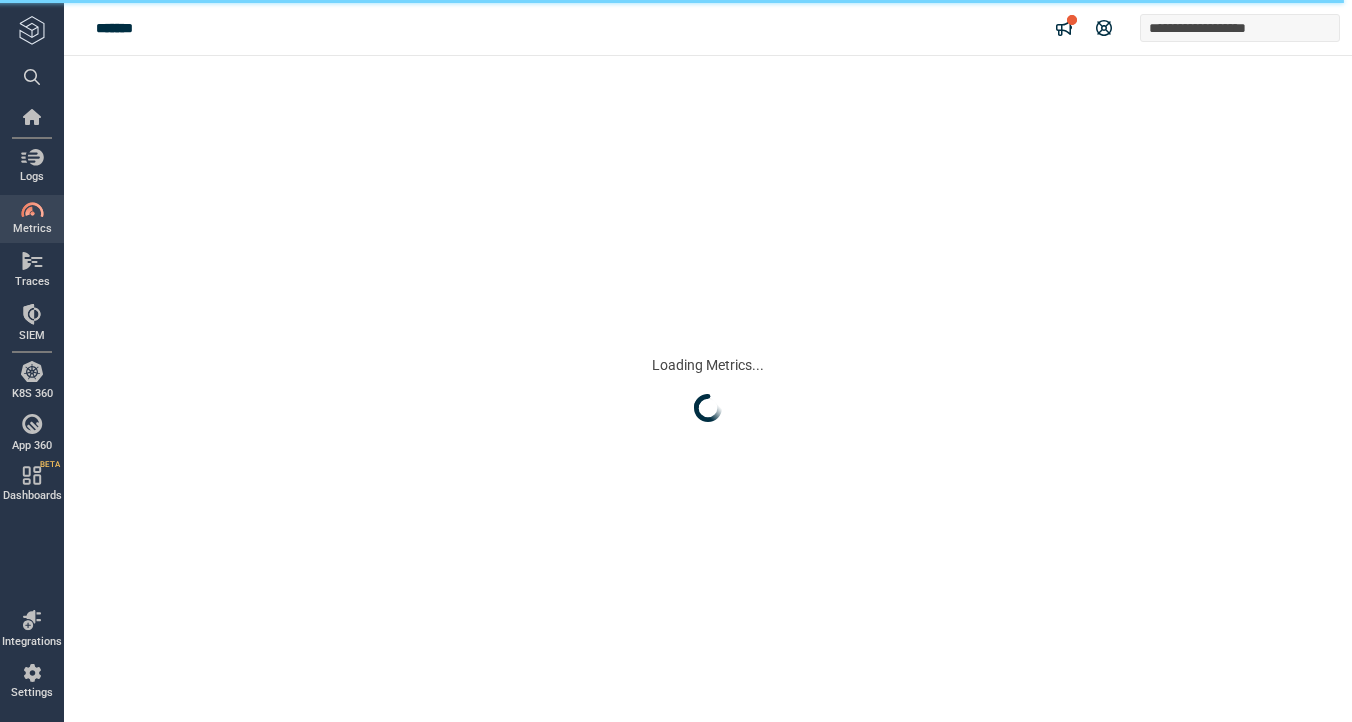 scroll, scrollTop: 0, scrollLeft: 0, axis: both 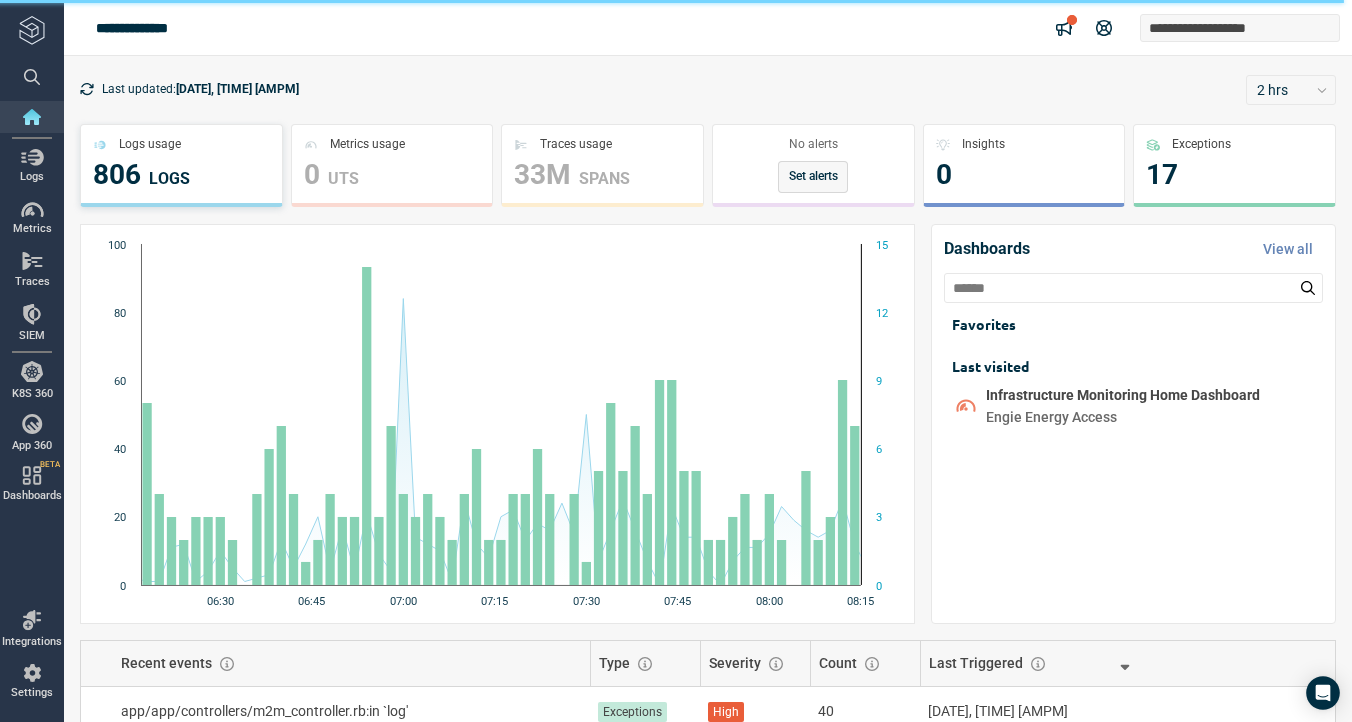 click on "**********" at bounding box center (676, 361) 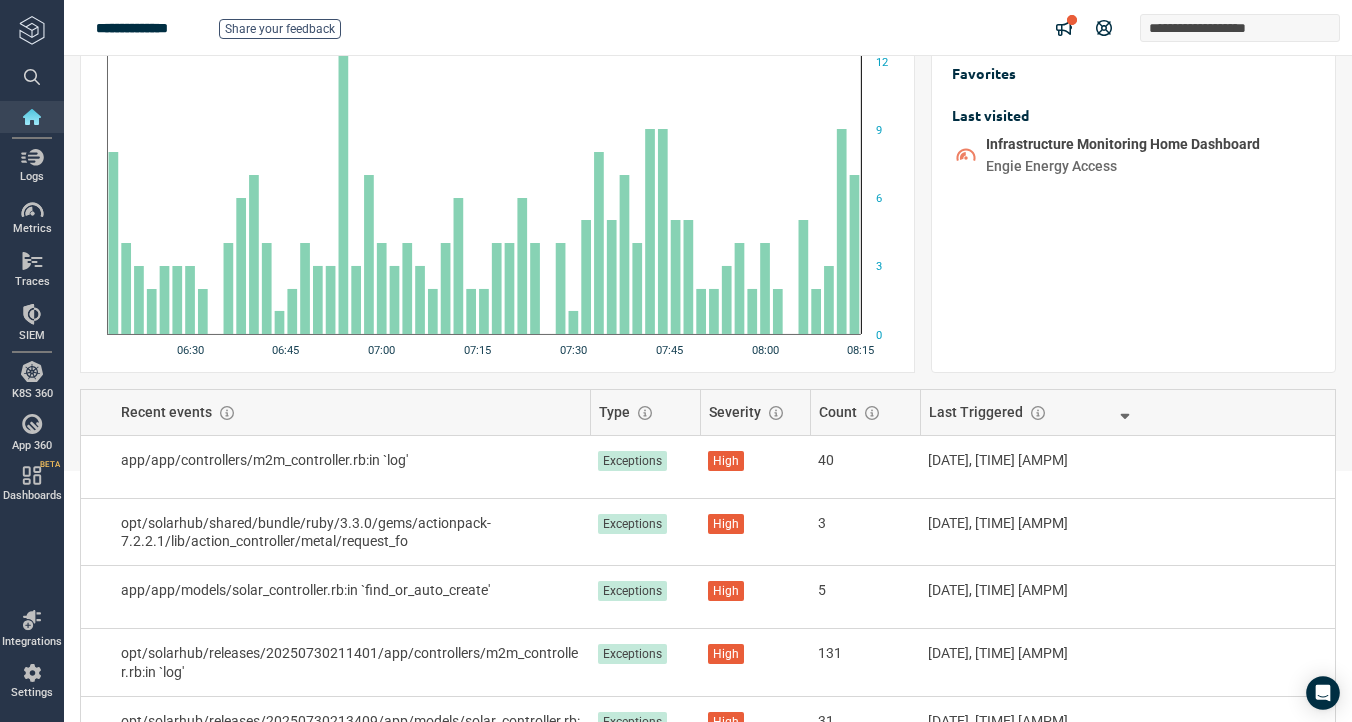 scroll, scrollTop: 0, scrollLeft: 0, axis: both 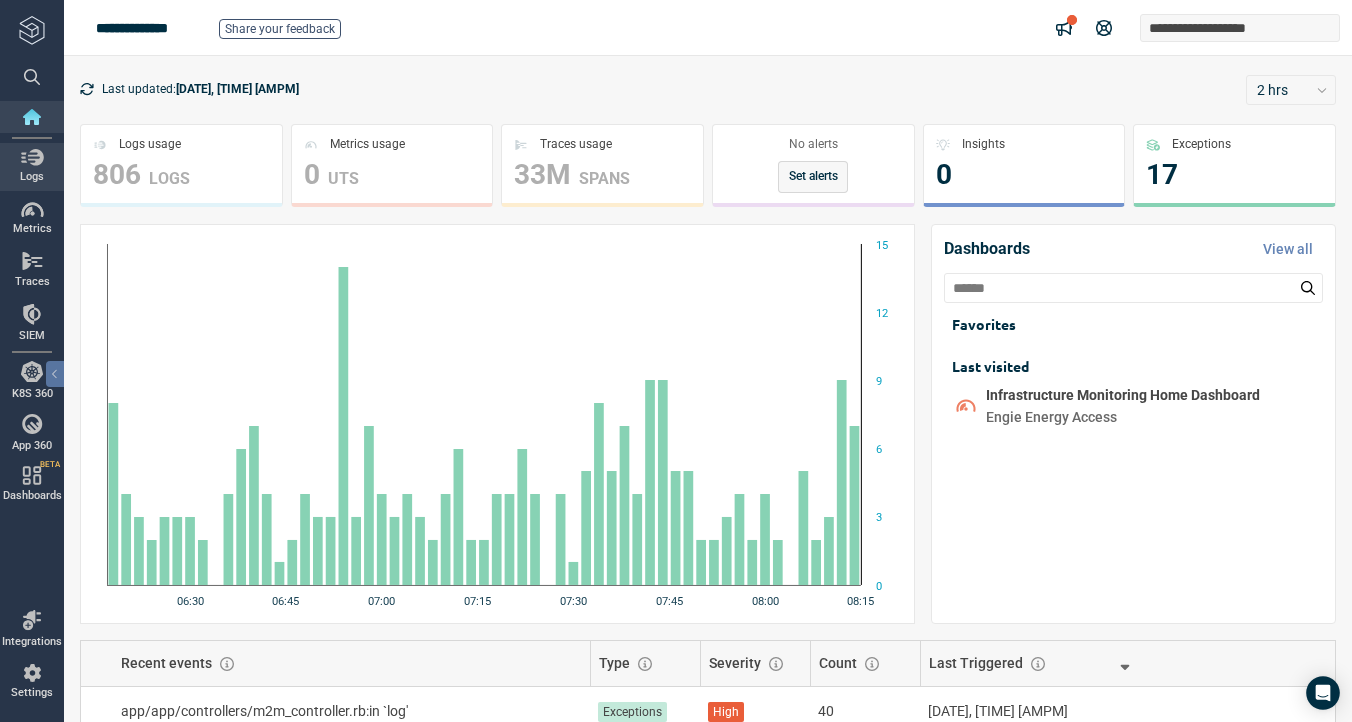 click at bounding box center (32, 157) 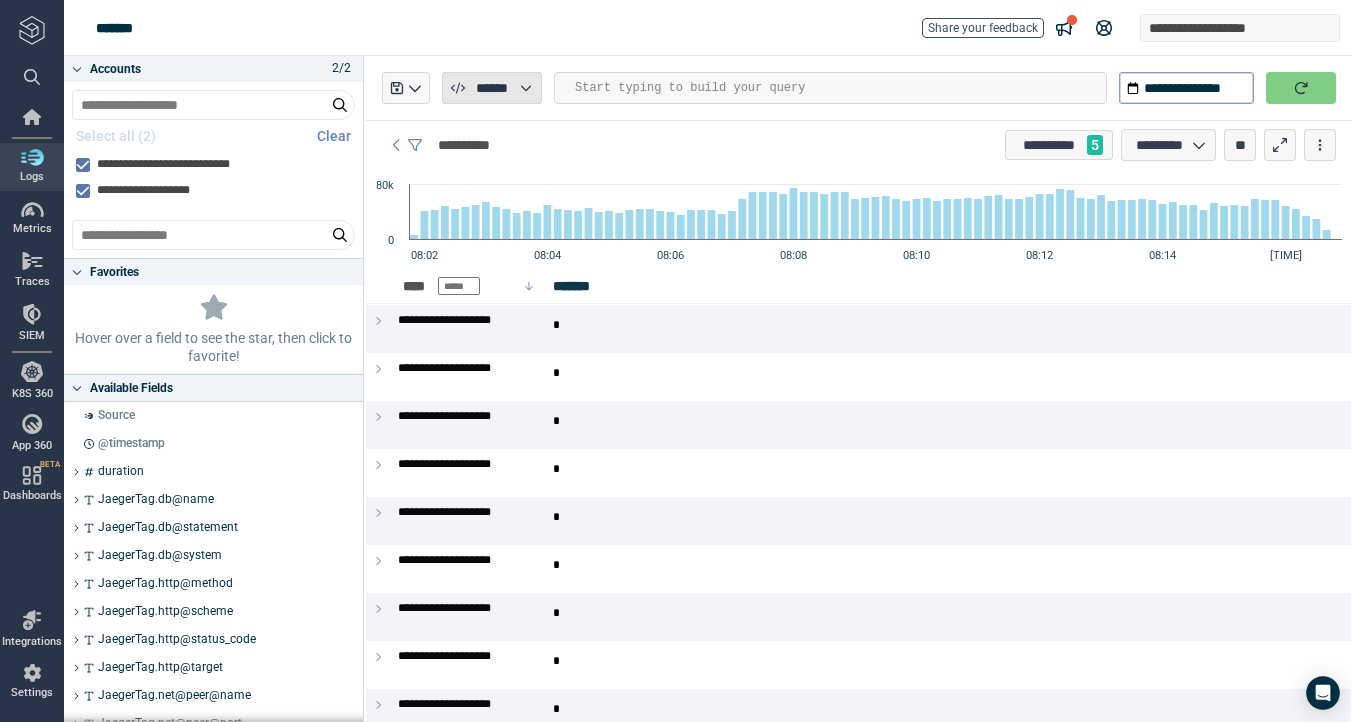 click on "******" at bounding box center [491, 88] 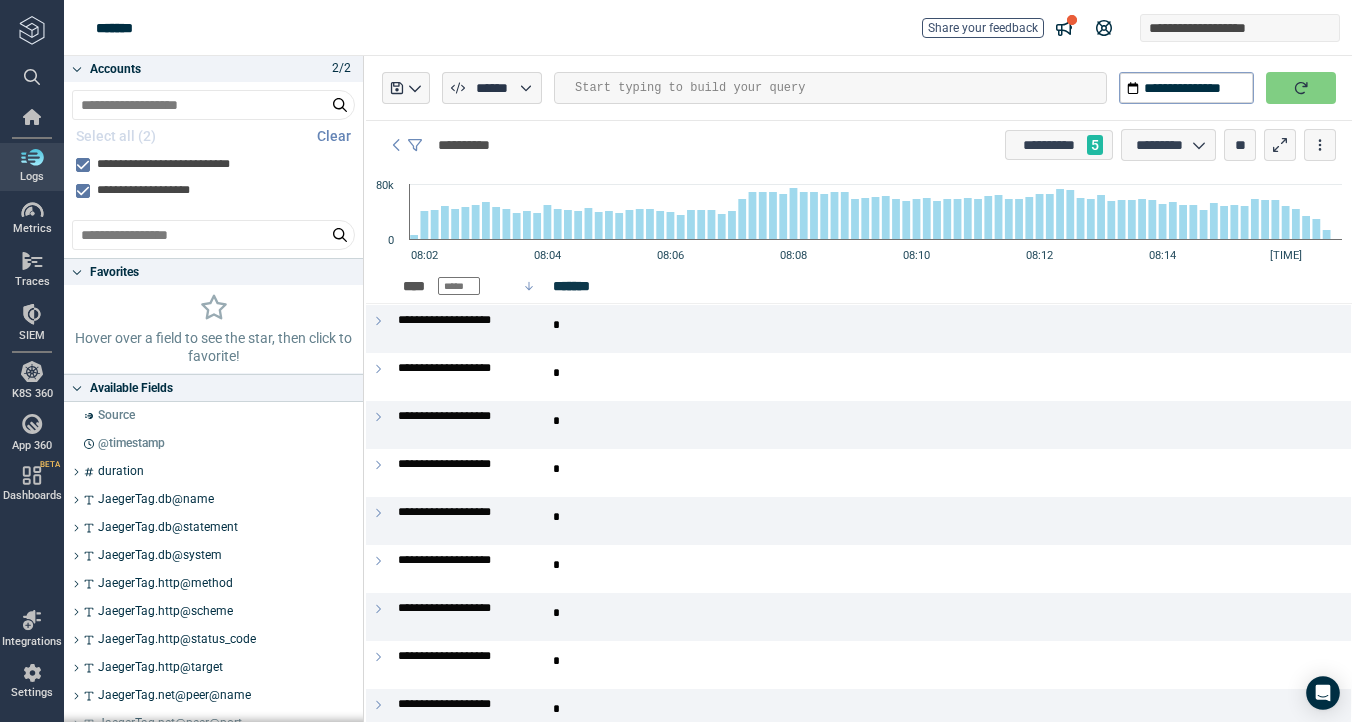 click on "**********" at bounding box center (859, 145) 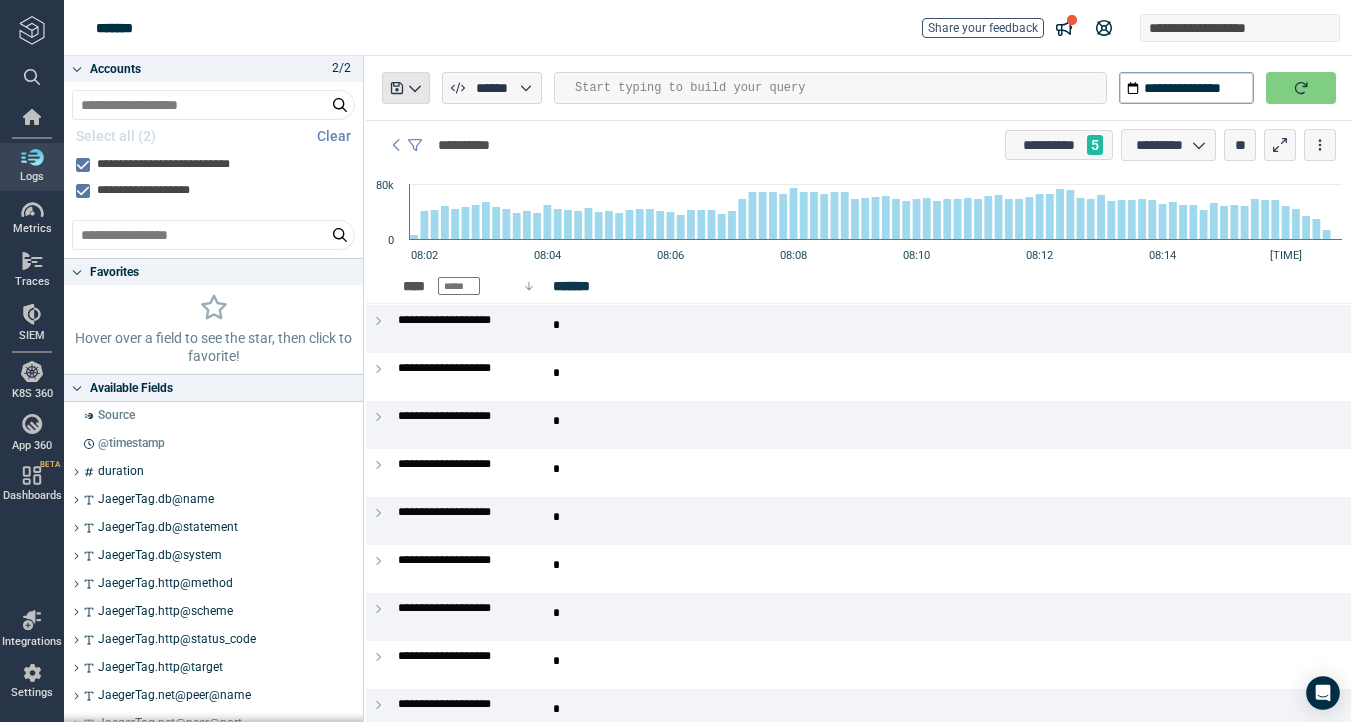click 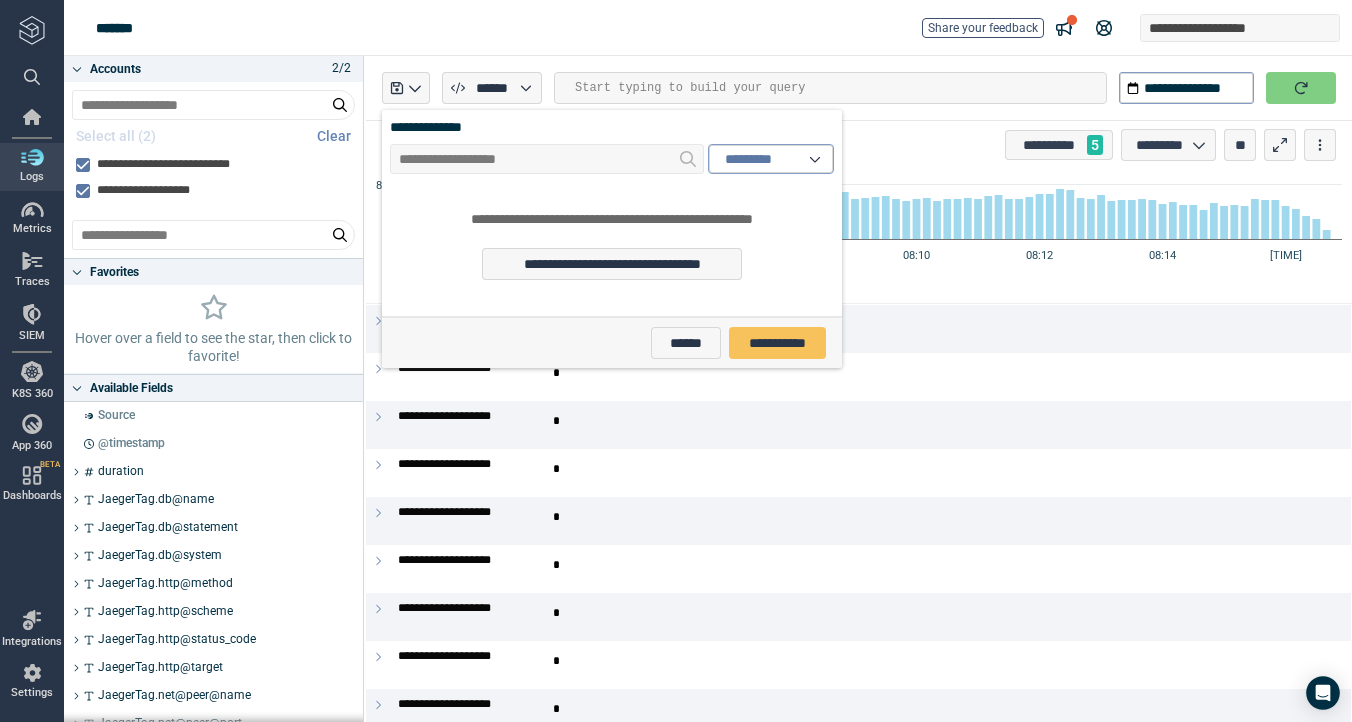 click on "**********" at bounding box center [718, 28] 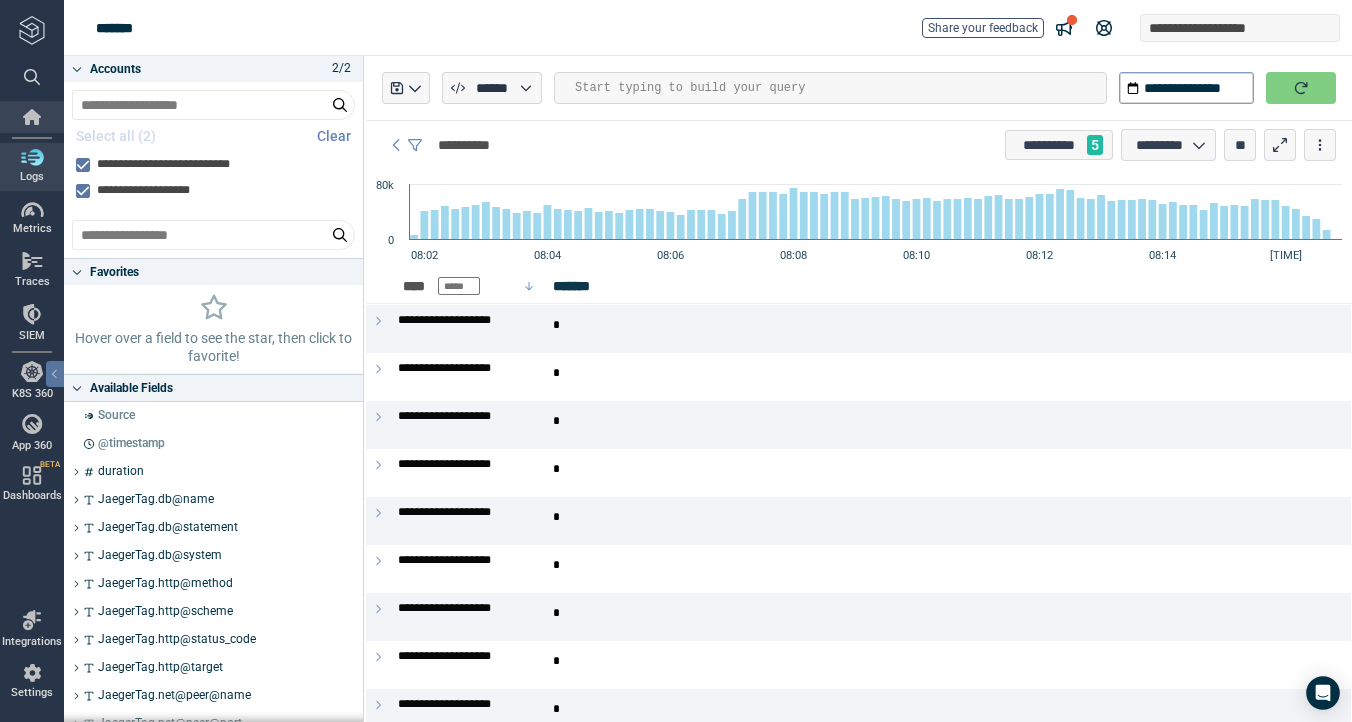 click at bounding box center [32, 117] 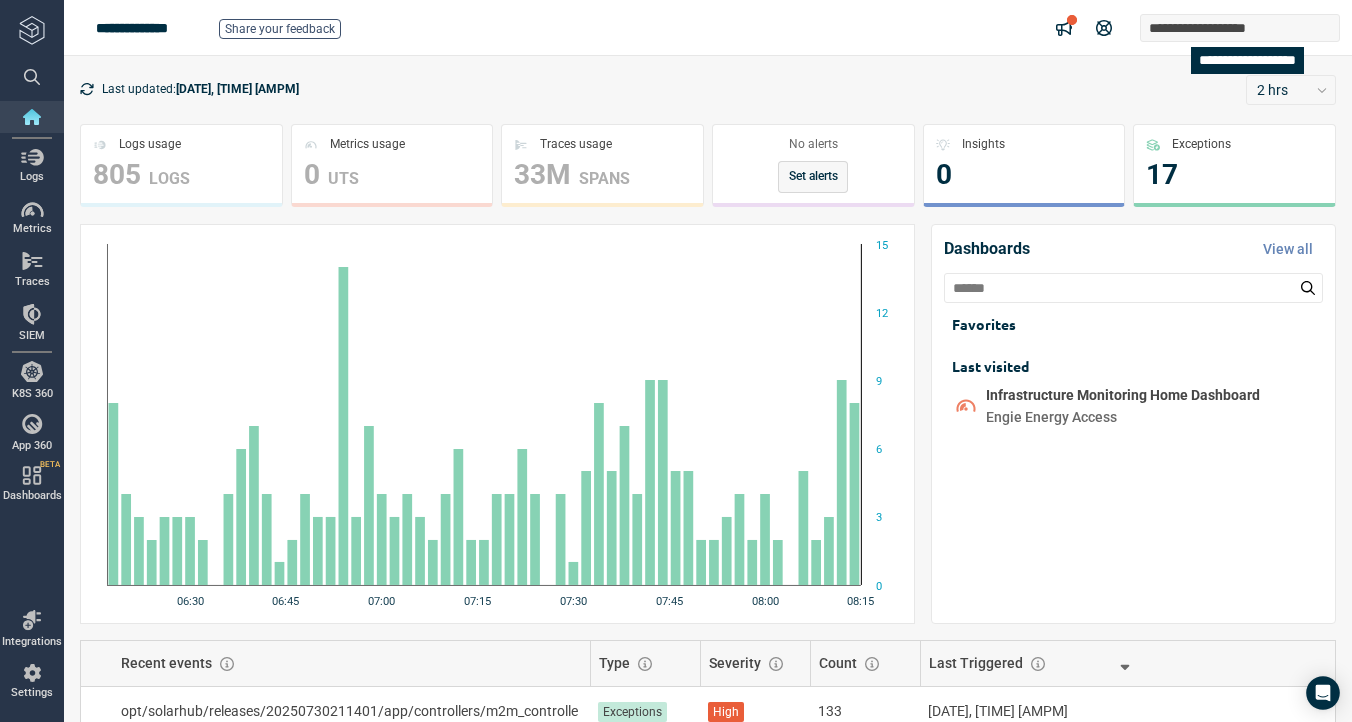 click on "**********" at bounding box center (1213, 28) 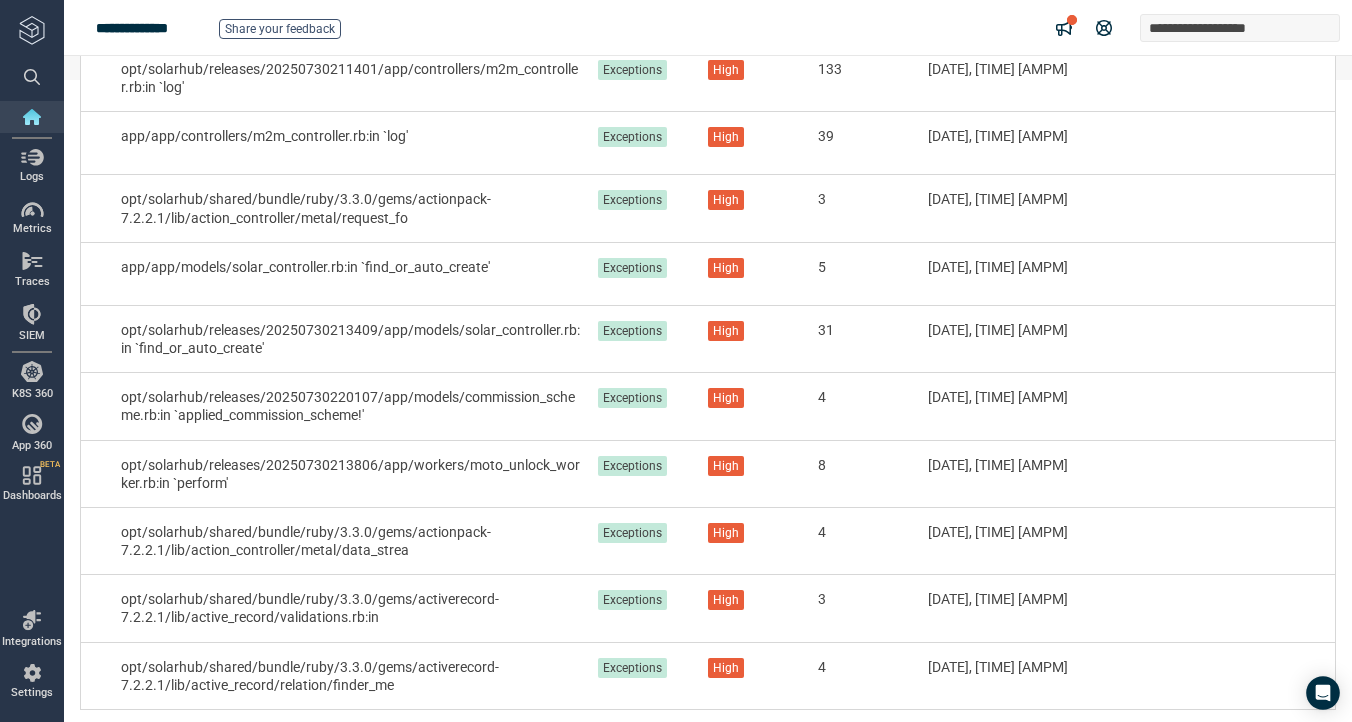 scroll, scrollTop: 646, scrollLeft: 0, axis: vertical 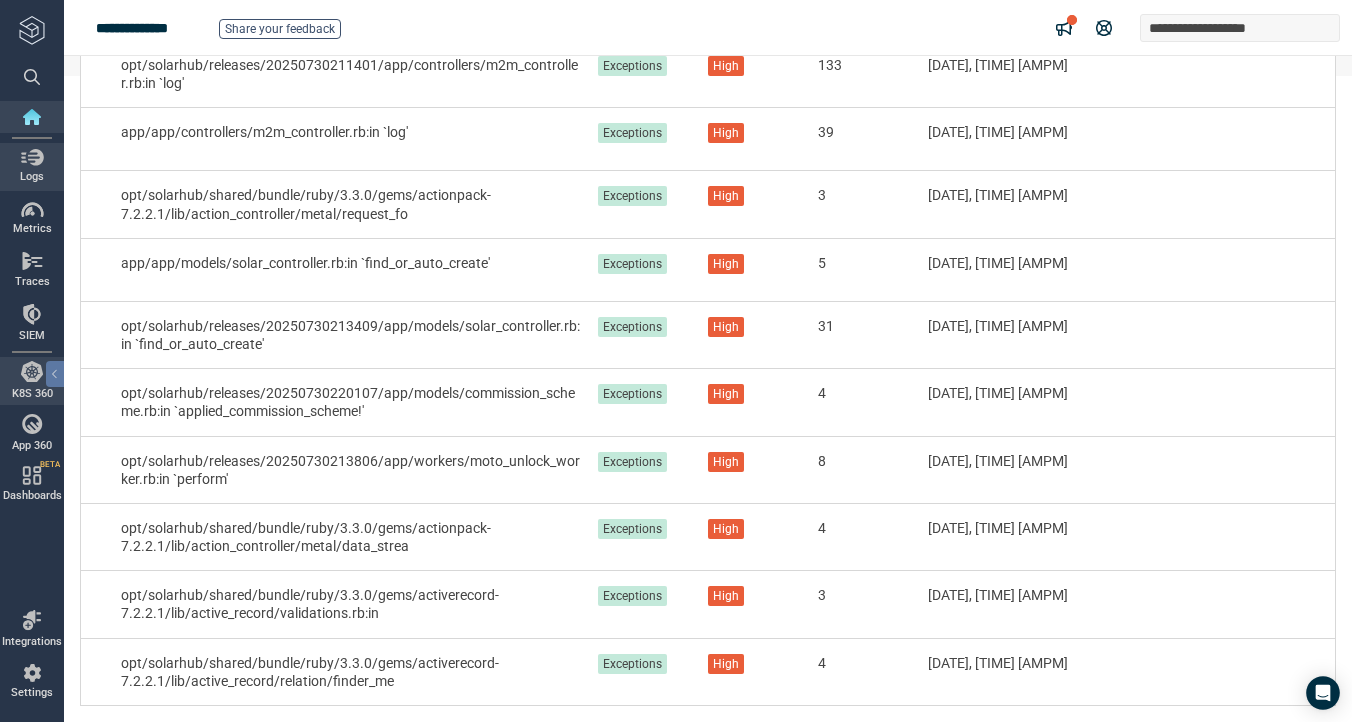 click at bounding box center [32, 157] 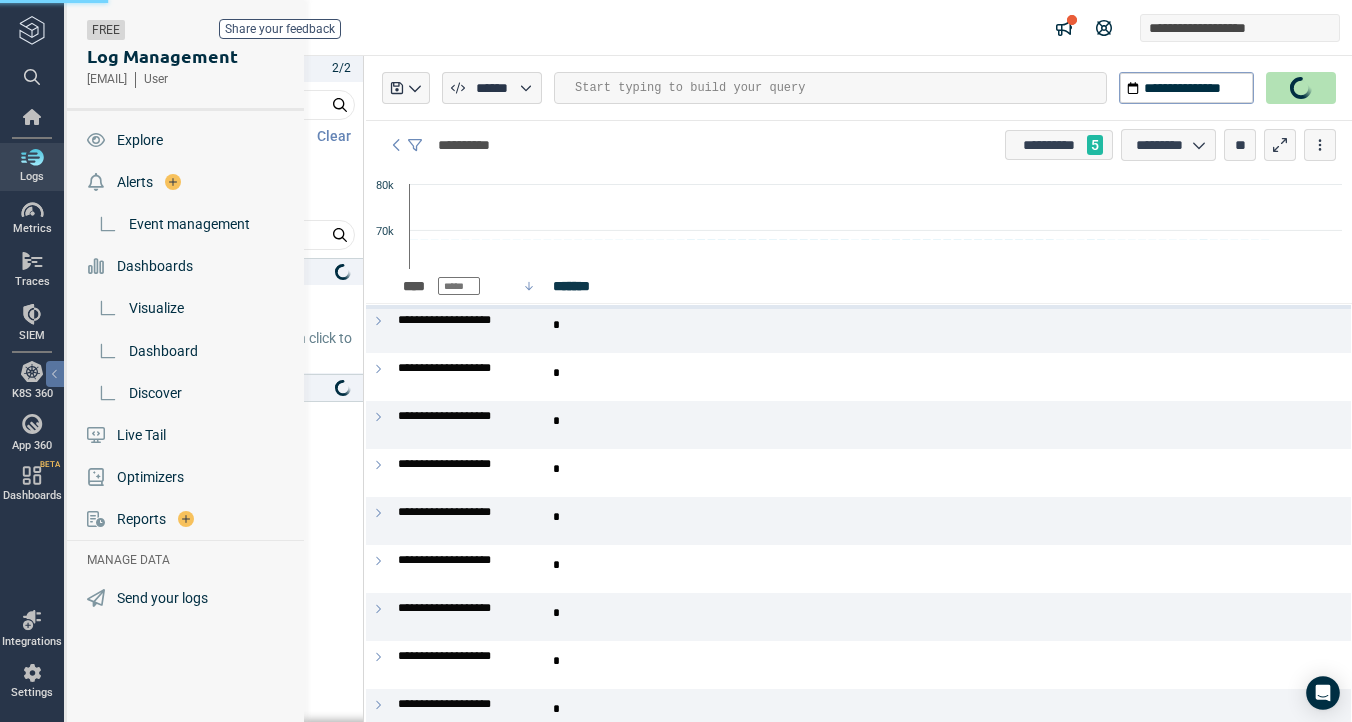 scroll, scrollTop: 0, scrollLeft: 0, axis: both 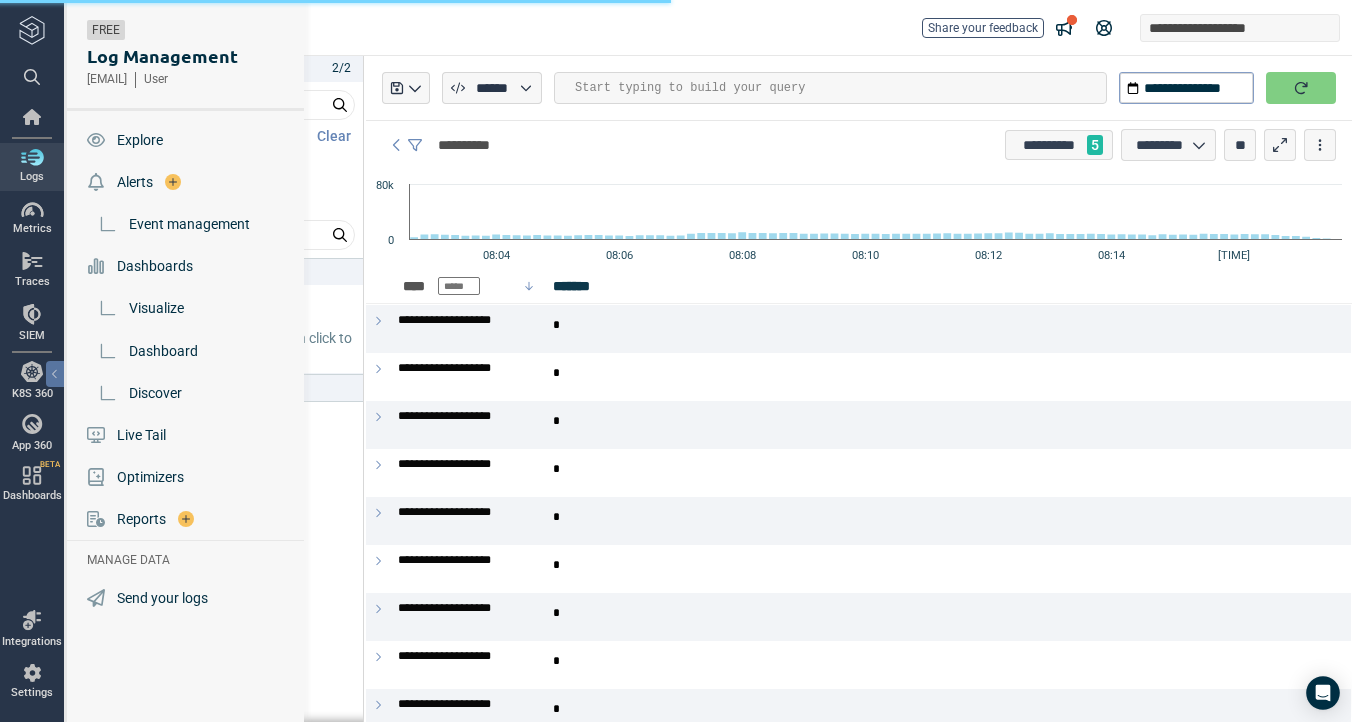 type on "*" 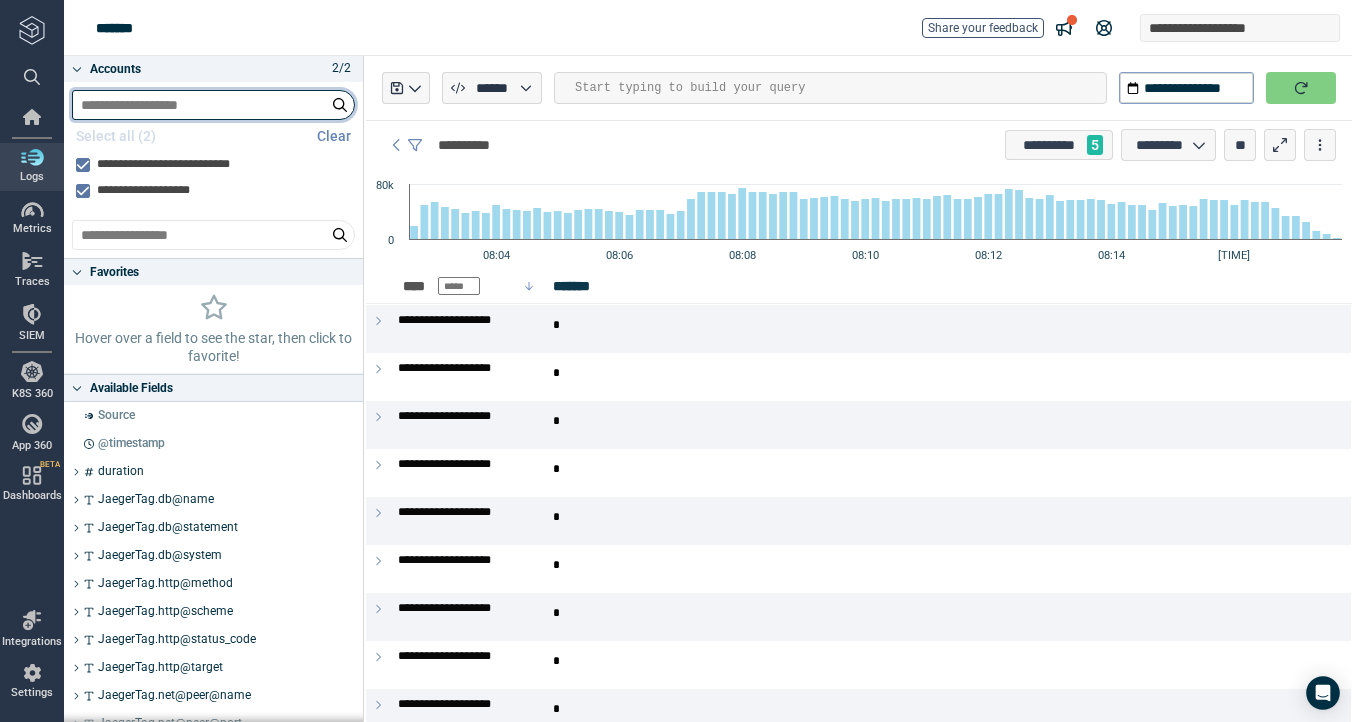 click at bounding box center [213, 105] 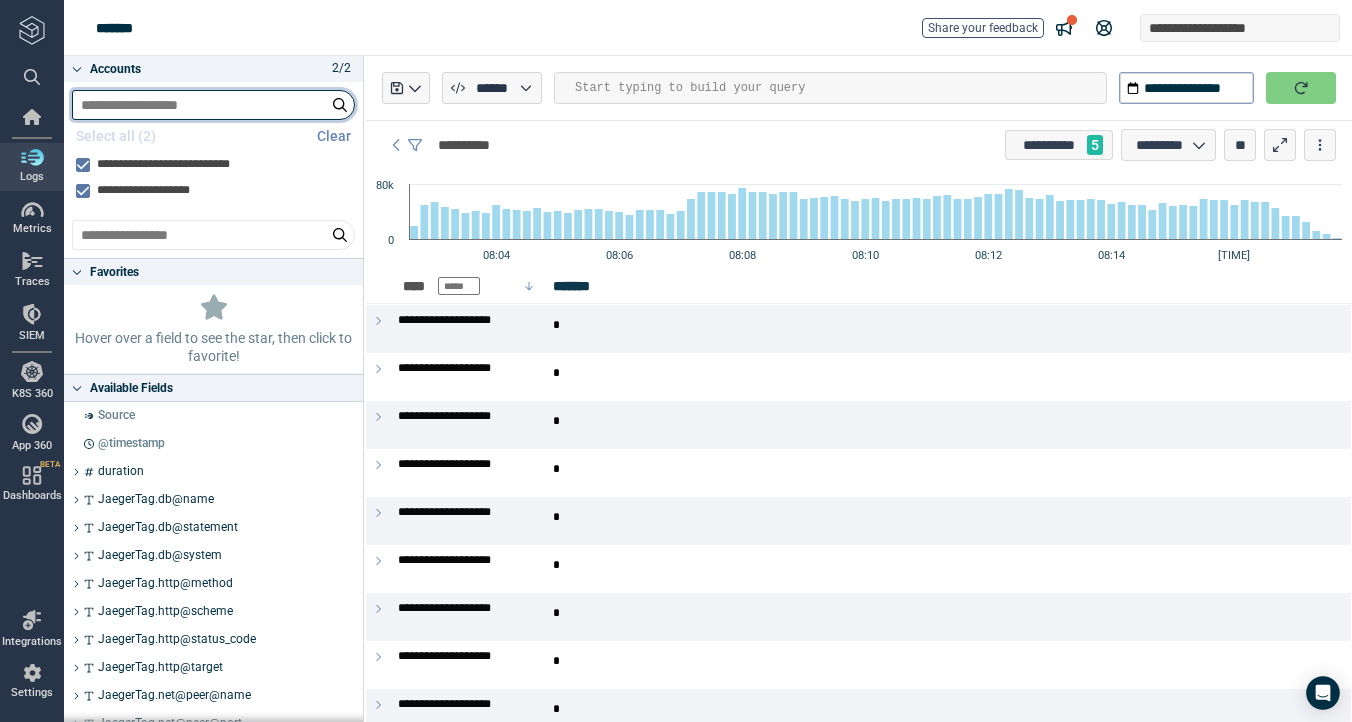 click at bounding box center [213, 105] 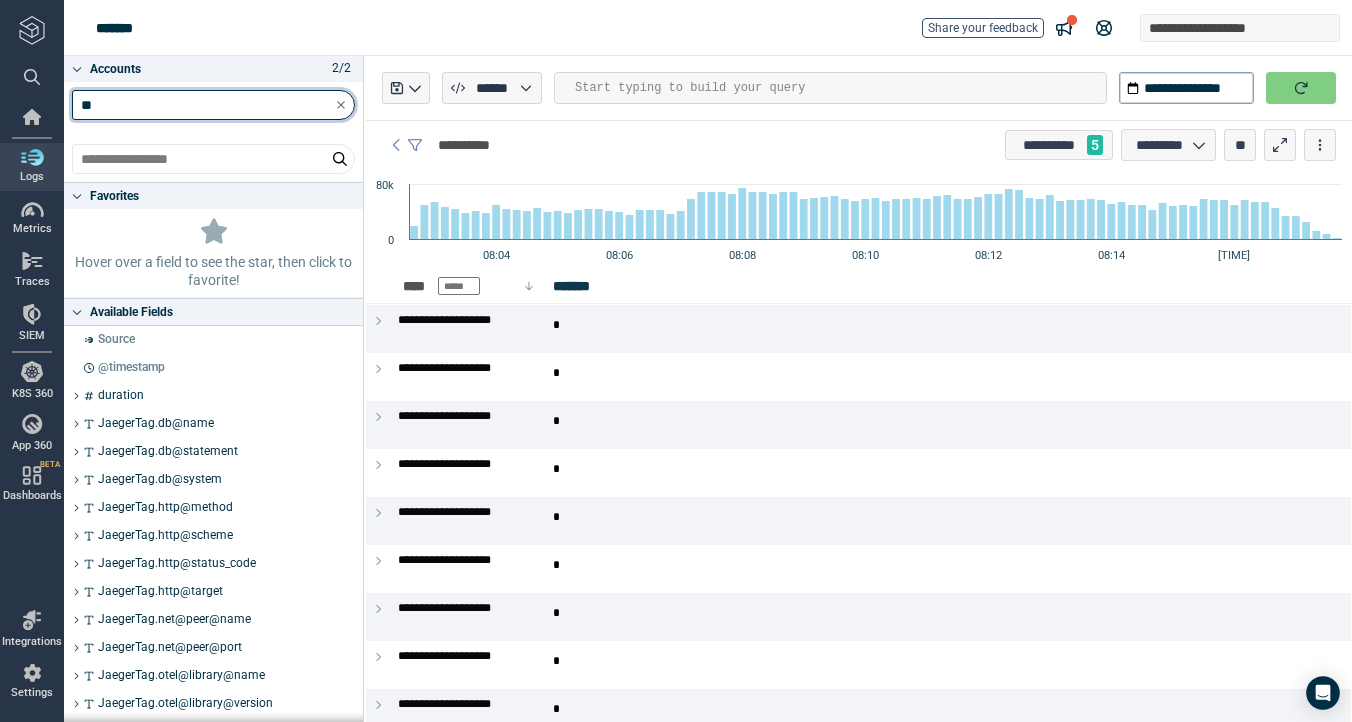 type on "*" 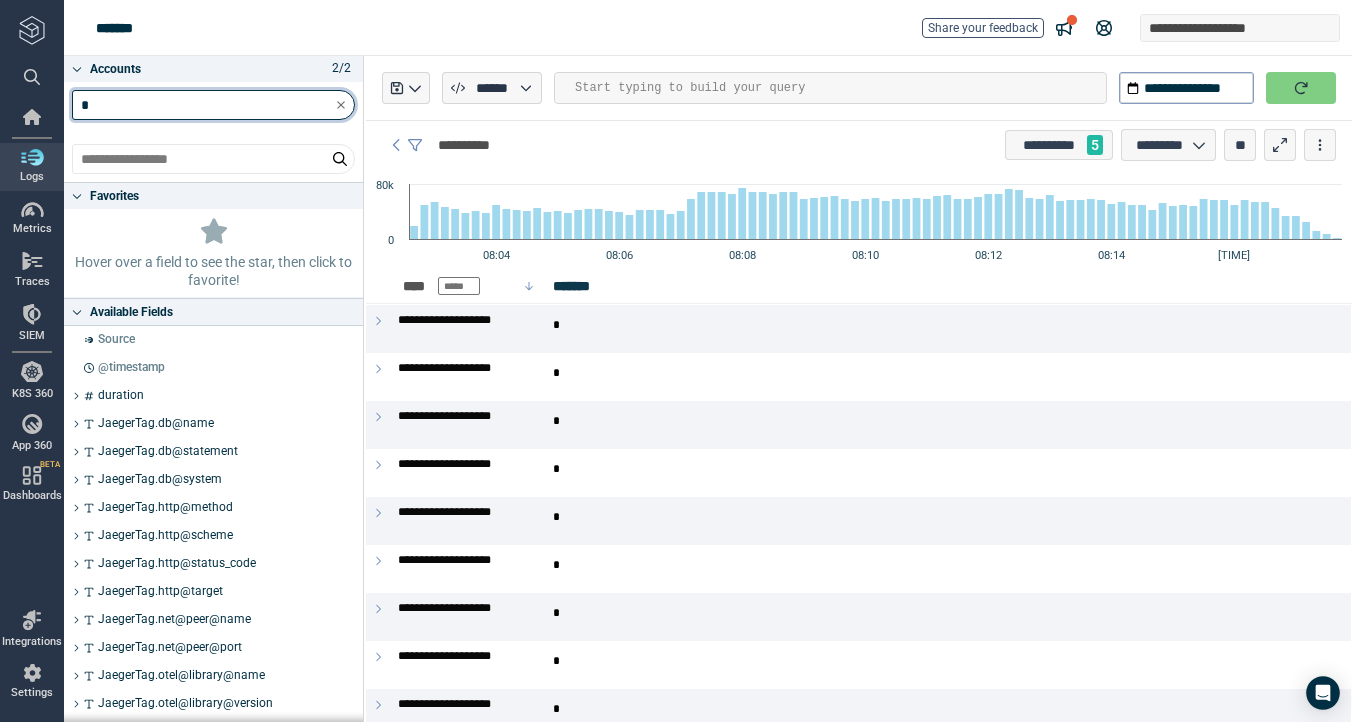 type 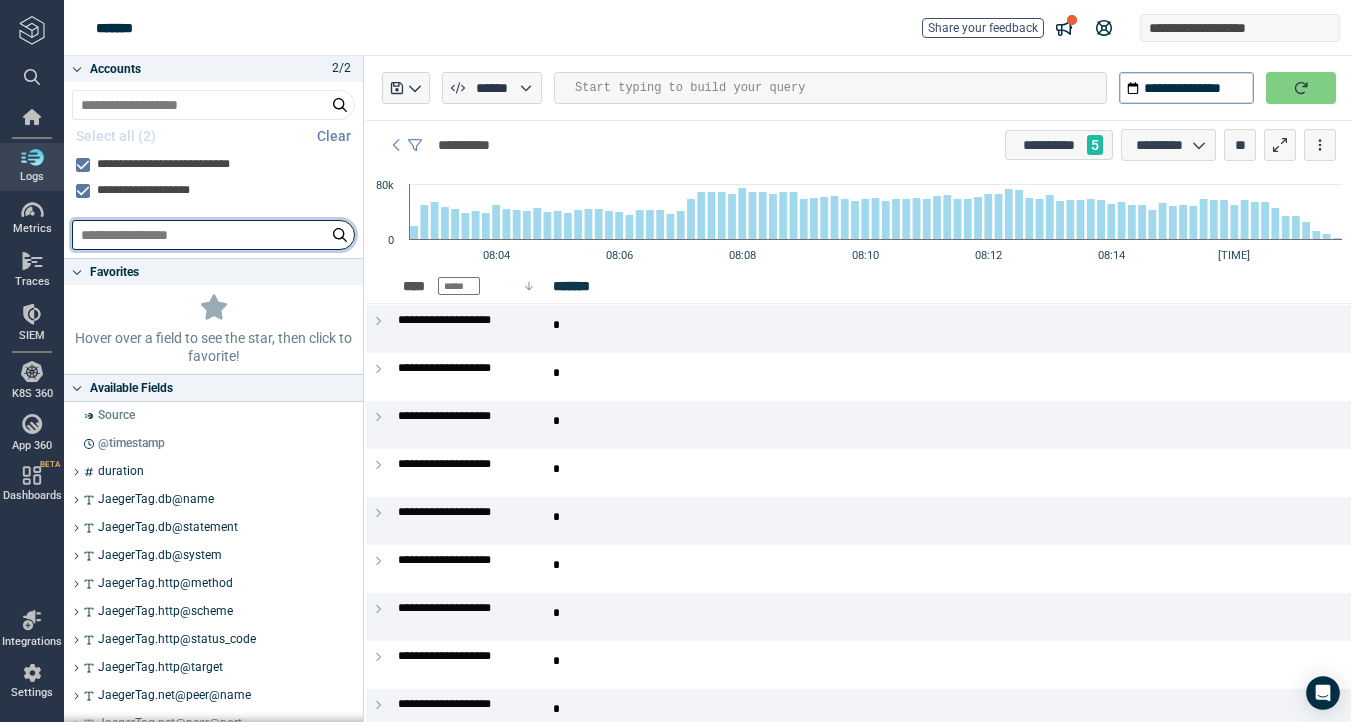 click at bounding box center [213, 235] 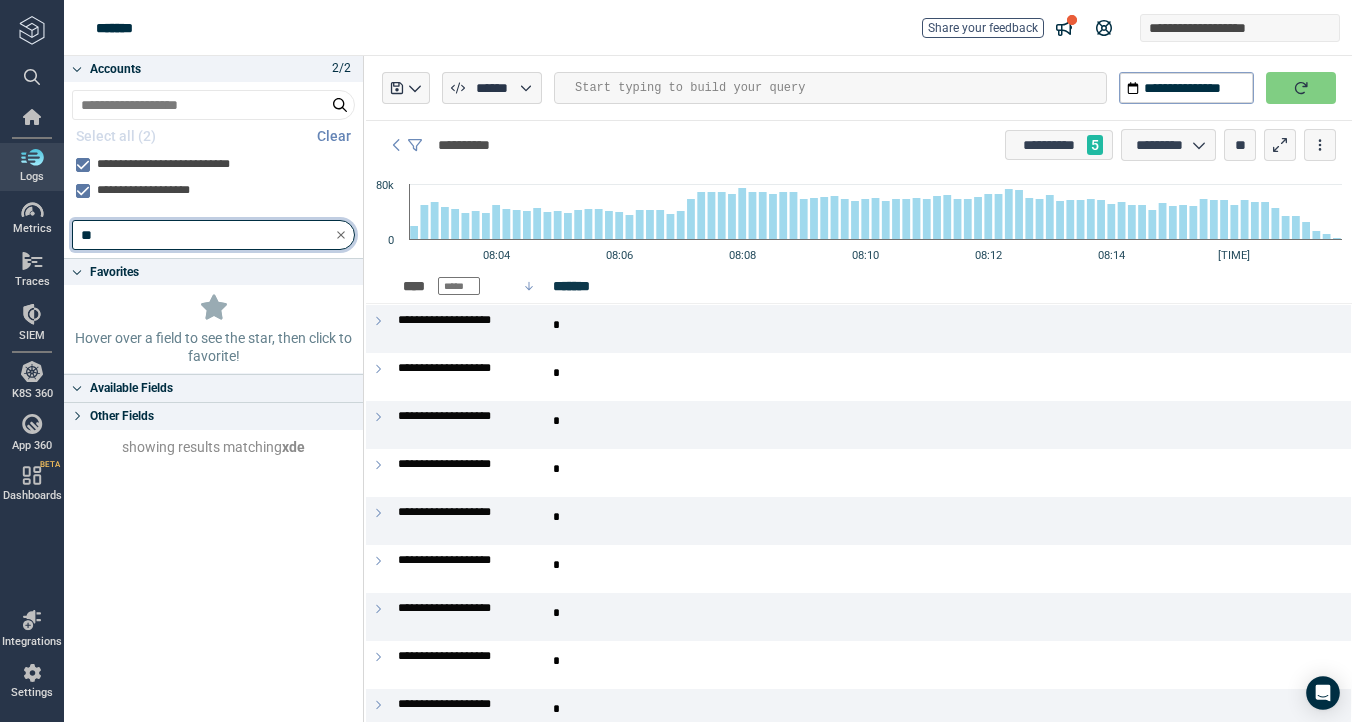 type on "*" 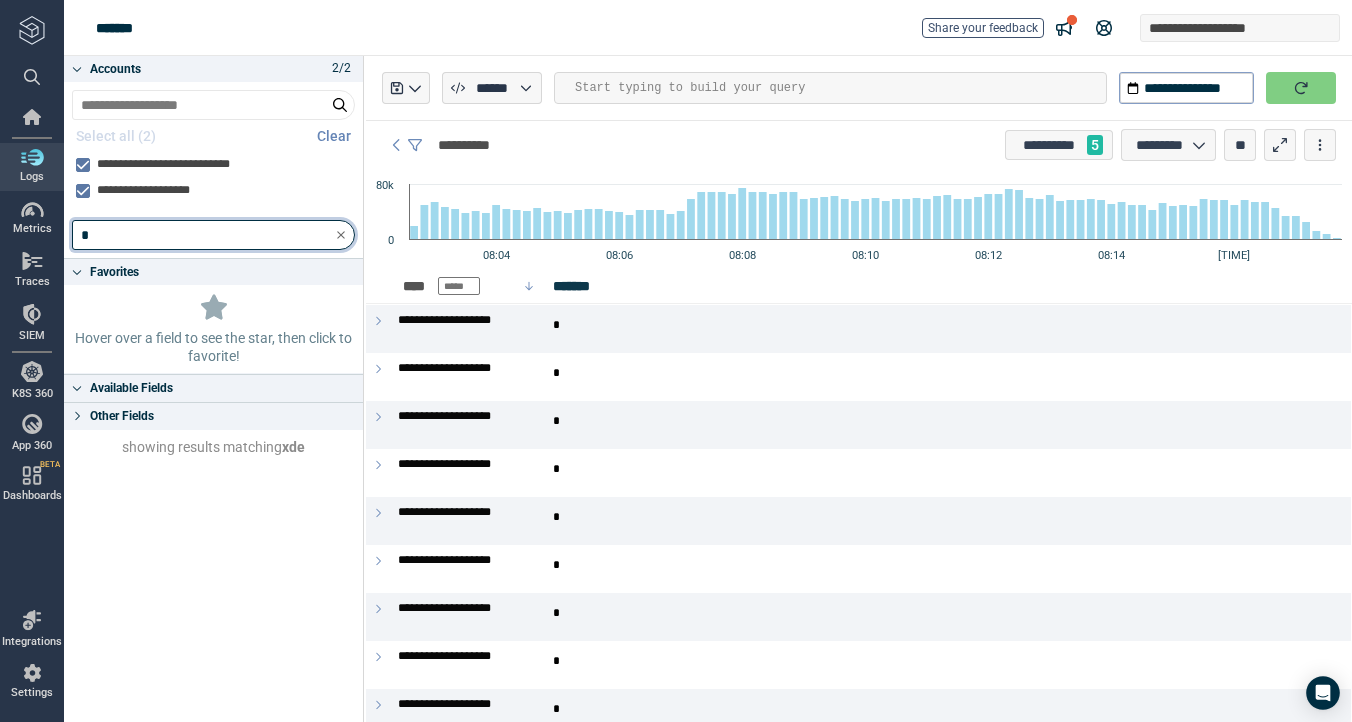 type 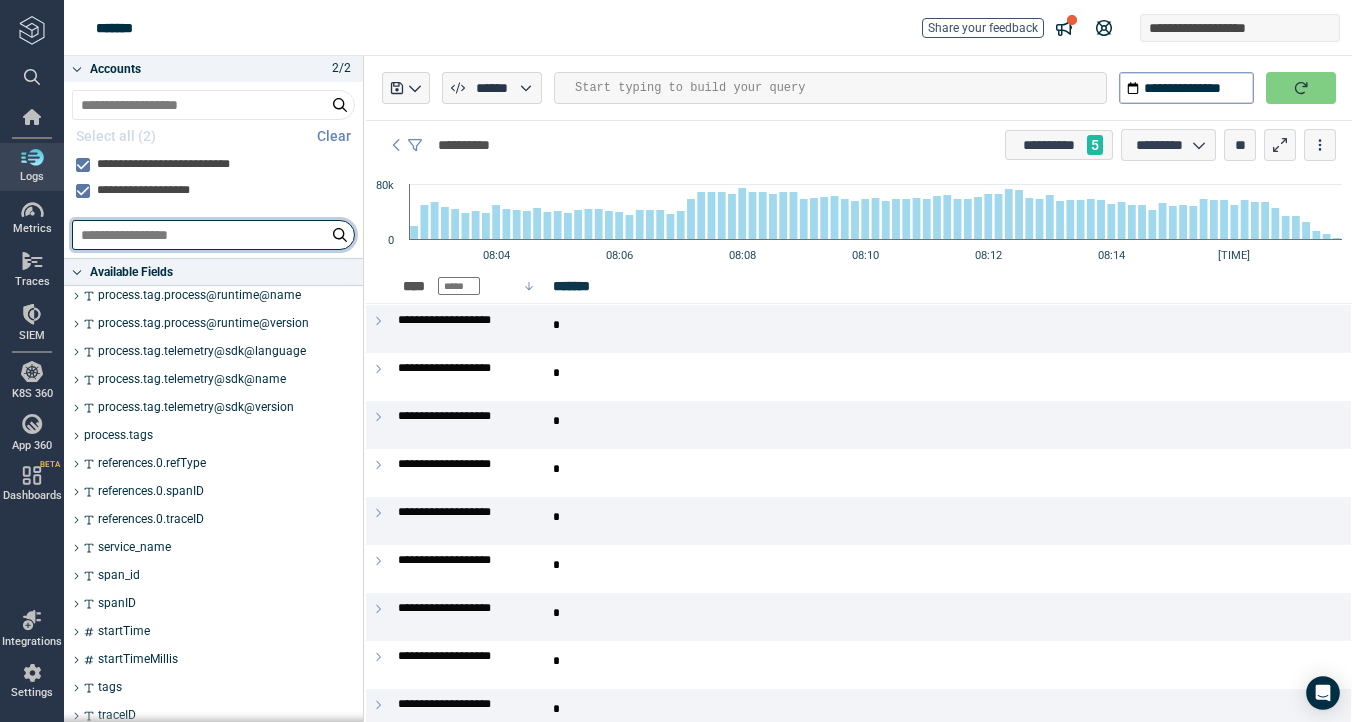 scroll, scrollTop: 828, scrollLeft: 0, axis: vertical 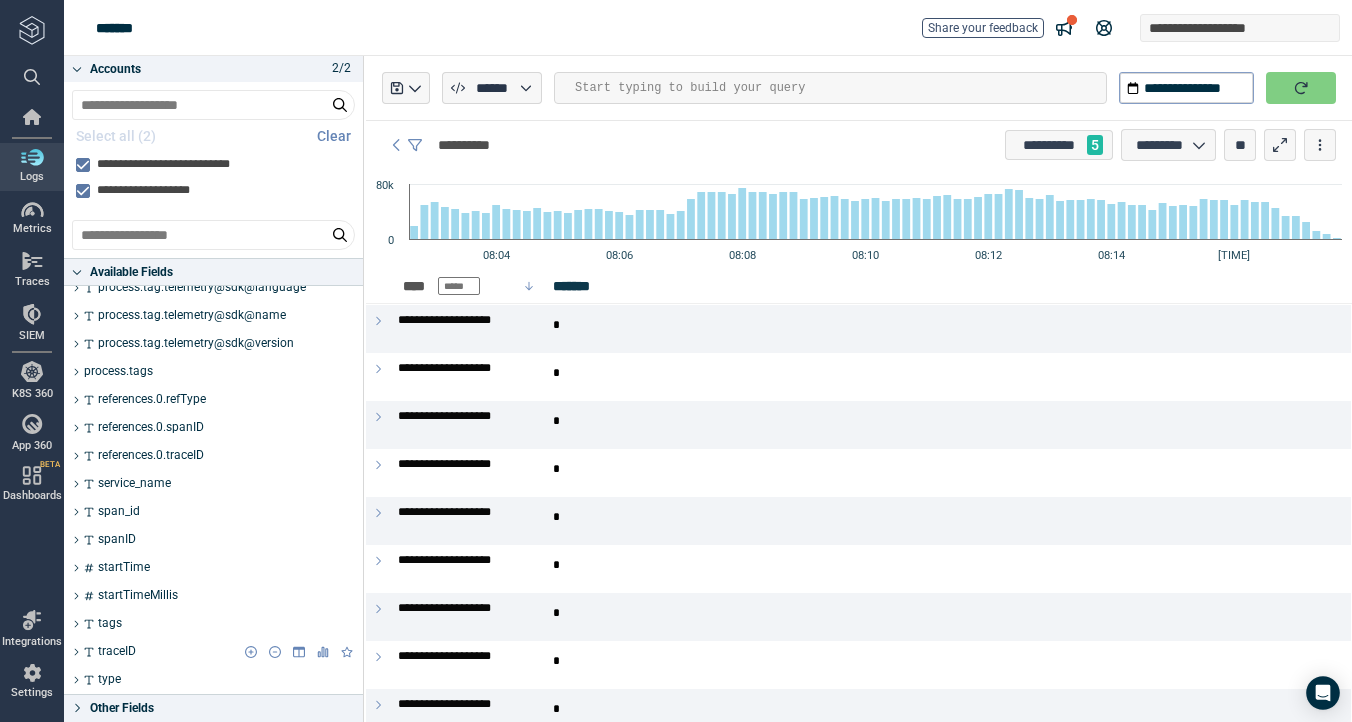 drag, startPoint x: 303, startPoint y: 496, endPoint x: 177, endPoint y: 661, distance: 207.6078 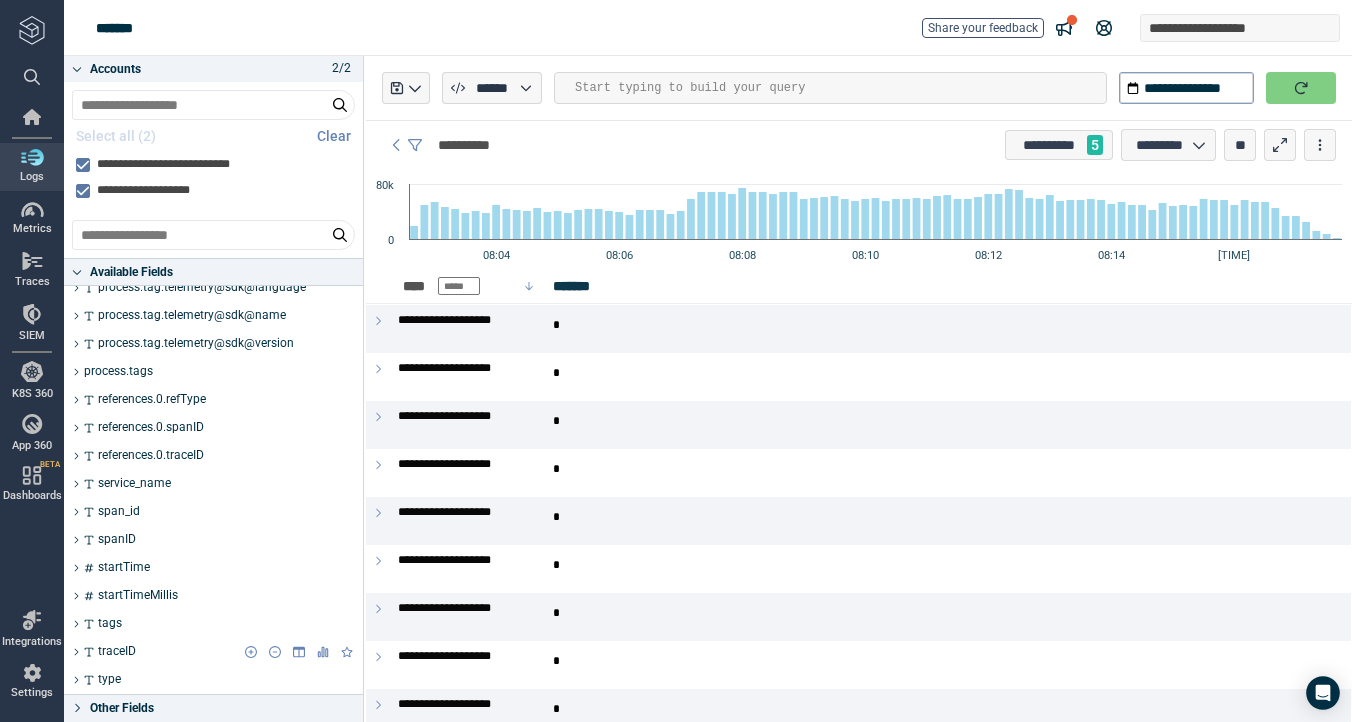 click on "Available Fields process.serviceName process.tag.process@command process.tag.process@pid process.tag.process@runtime@description process.tag.process@runtime@name process.tag.process@runtime@version process.tag.telemetry@sdk@language process.tag.telemetry@sdk@name process.tag.telemetry@sdk@version process.tags references.0.refType references.0.spanID references.0.traceID service_name span_id spanID startTime startTimeMillis tags traceID type Other Fields" at bounding box center [213, 76] 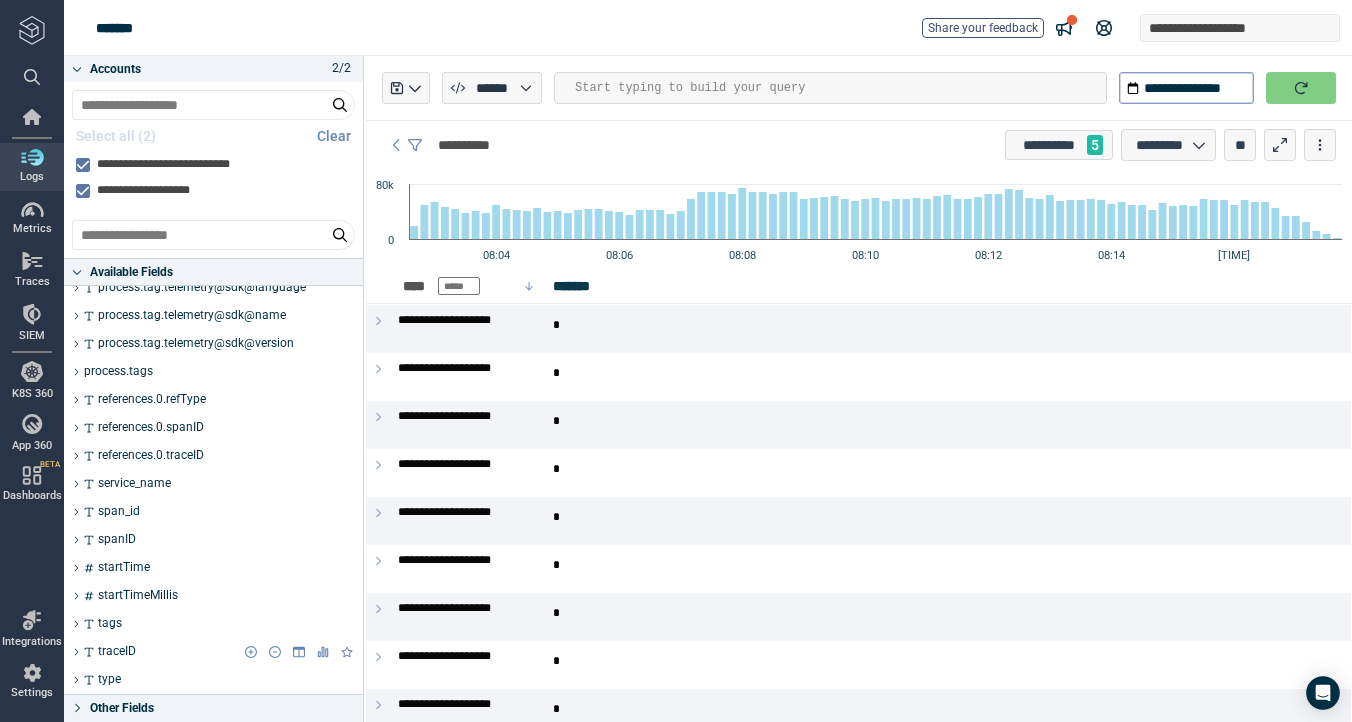 drag, startPoint x: 143, startPoint y: 508, endPoint x: 145, endPoint y: 661, distance: 153.01308 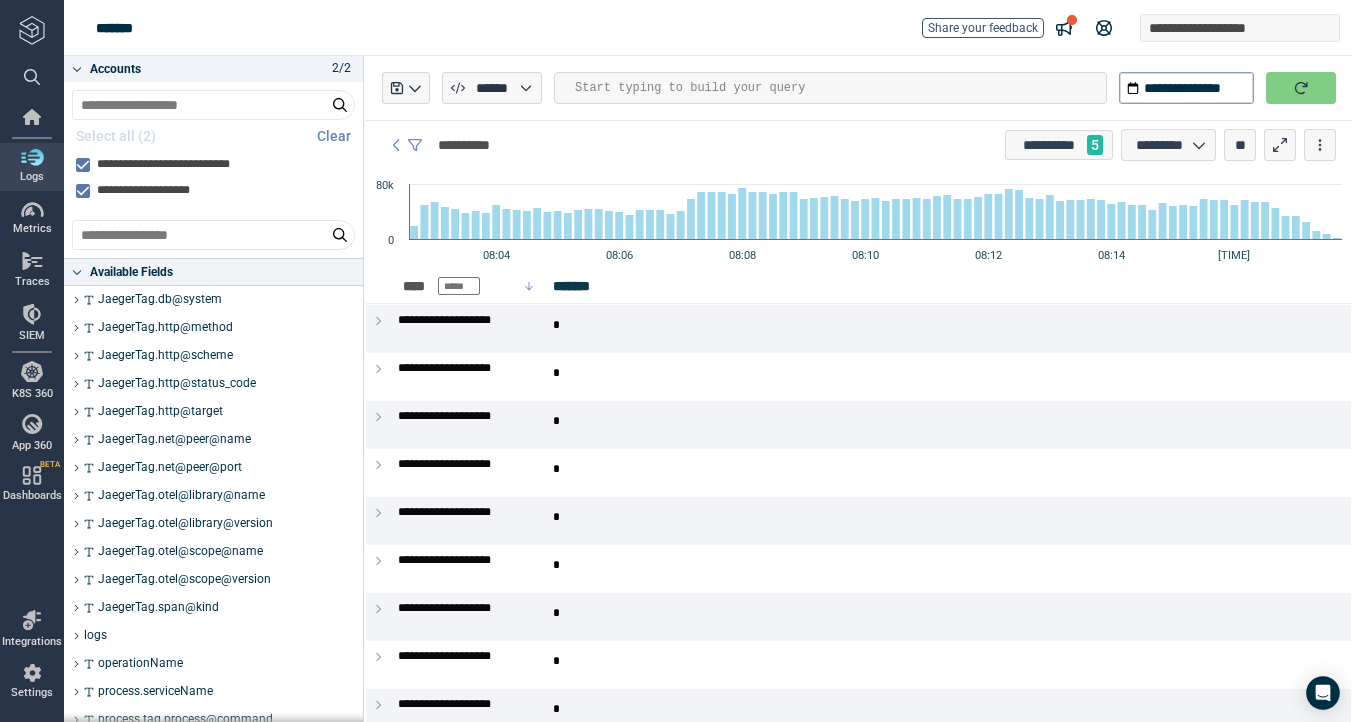 scroll, scrollTop: 174, scrollLeft: 0, axis: vertical 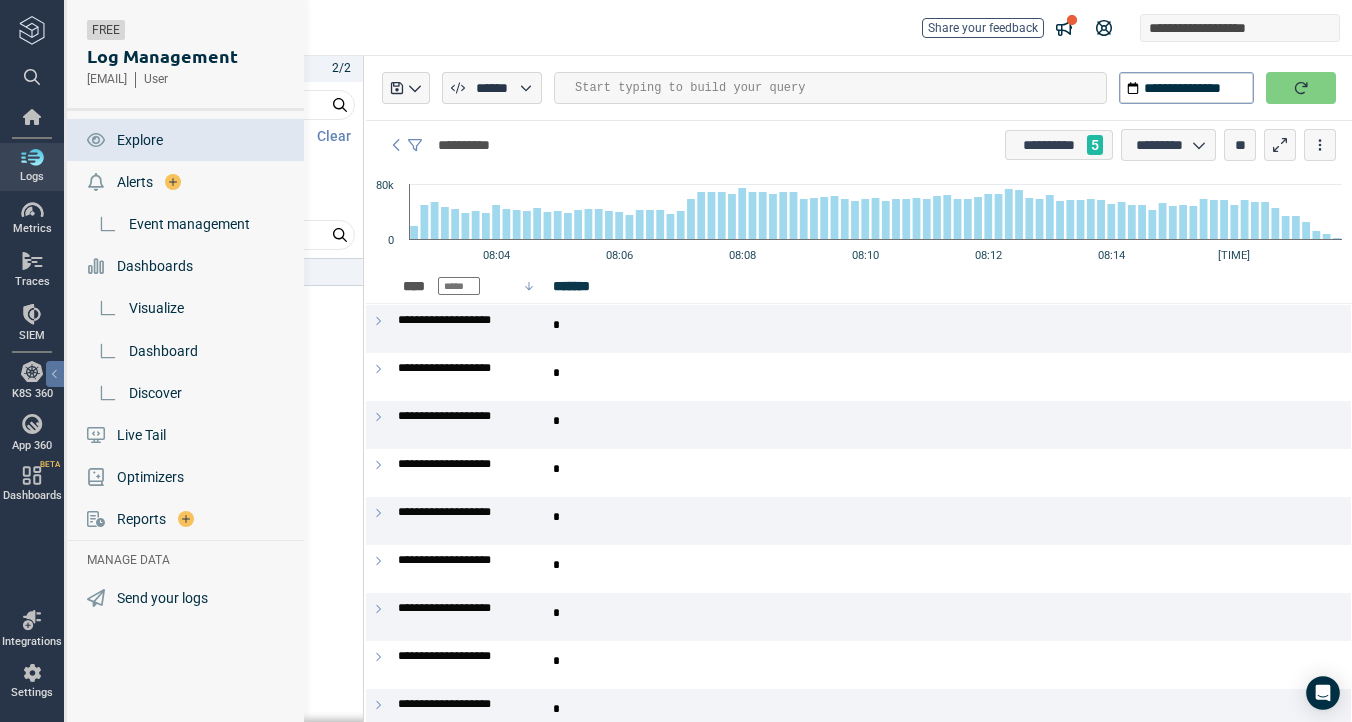 click at bounding box center (32, 157) 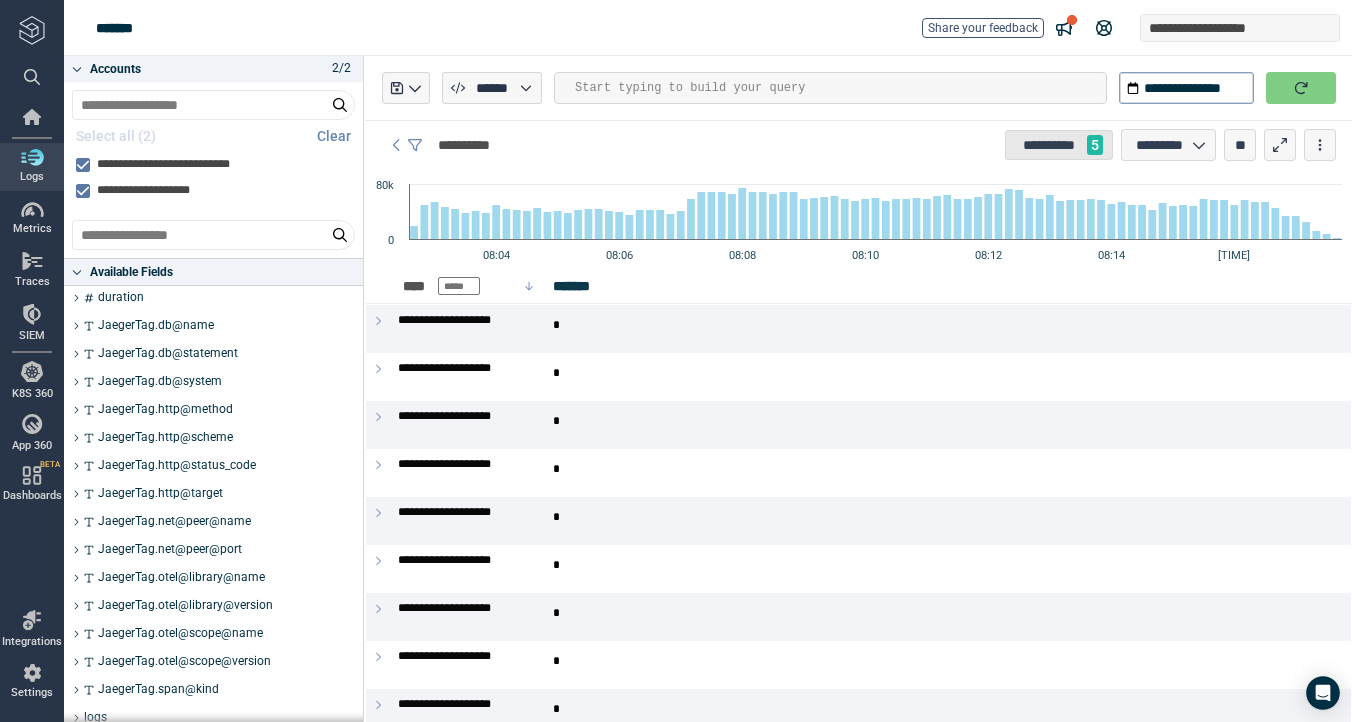 click on "**********" at bounding box center [1049, 145] 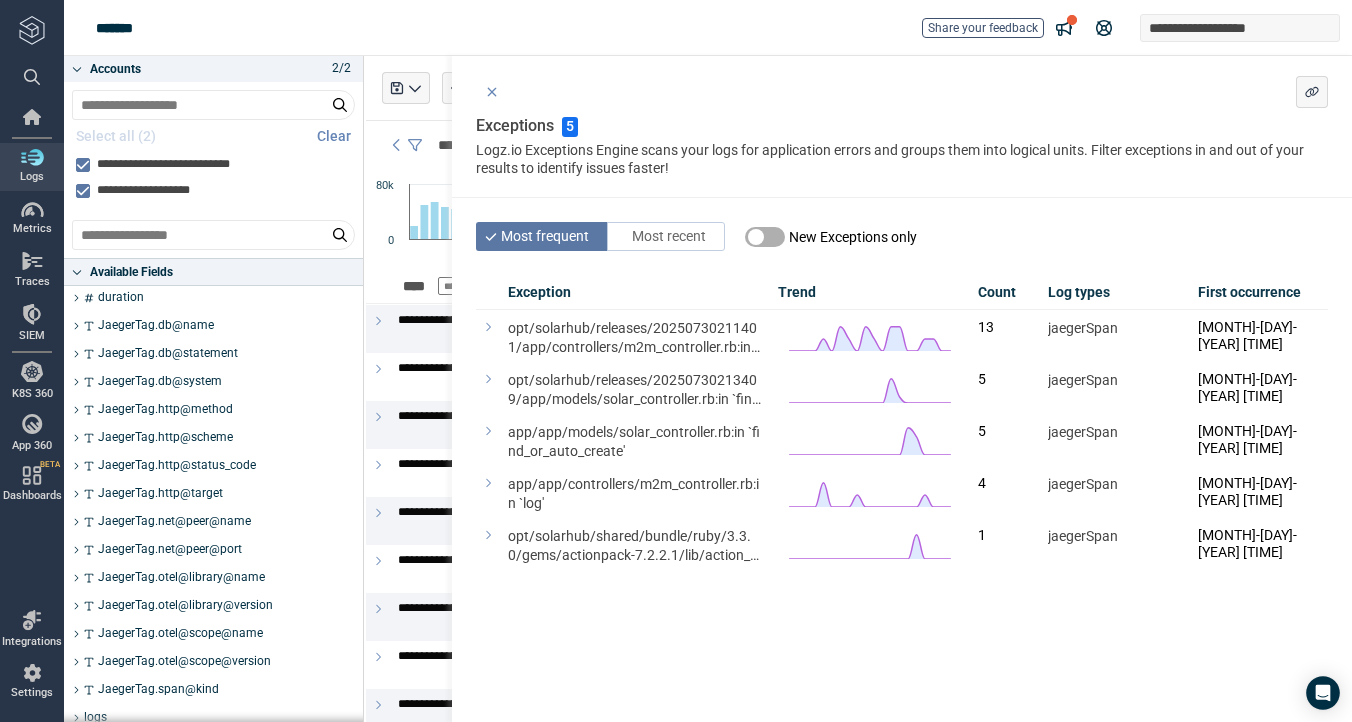 click on "**********" at bounding box center [718, 28] 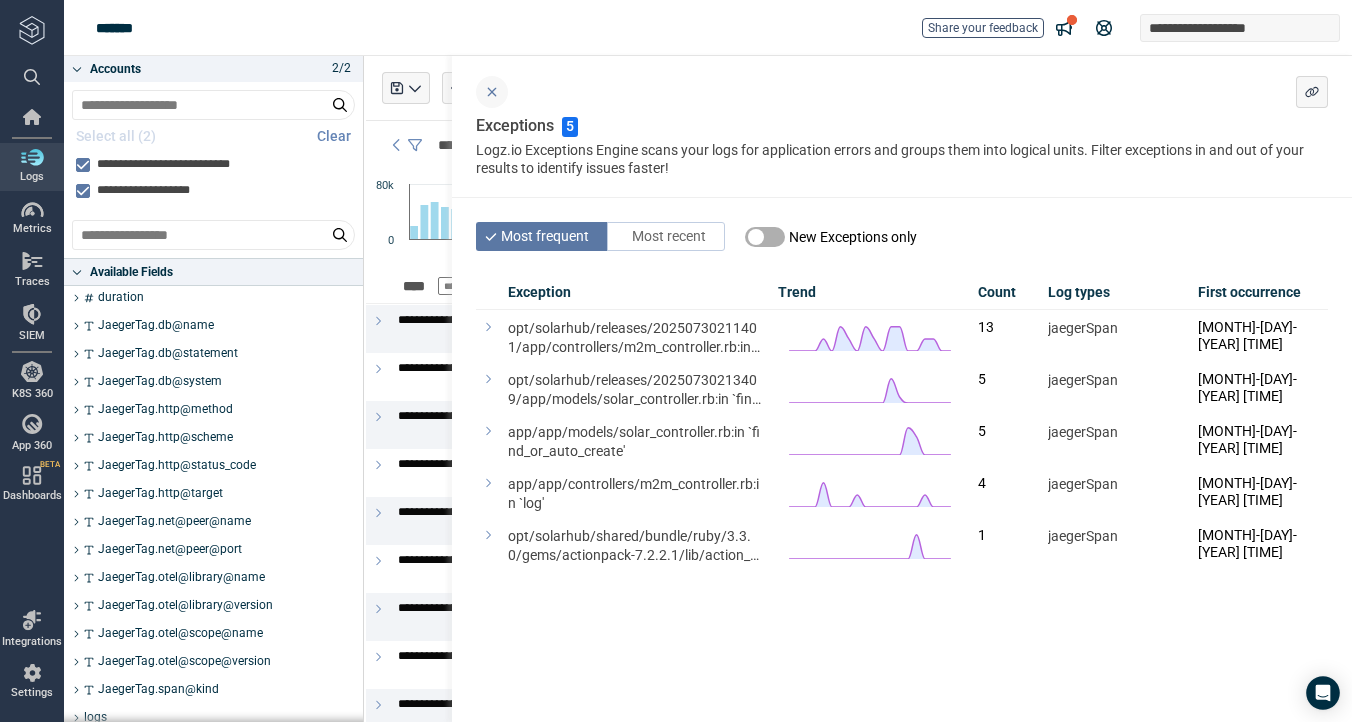 click at bounding box center (492, 92) 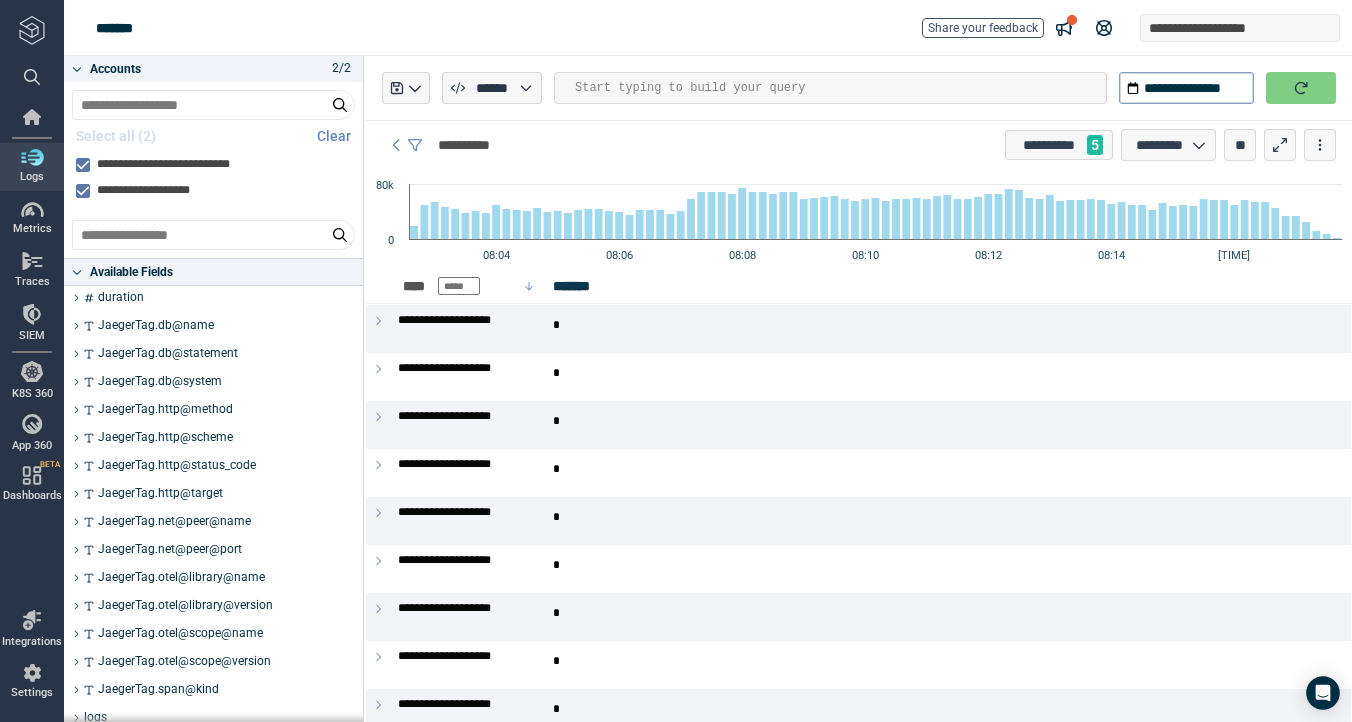 click at bounding box center (840, 88) 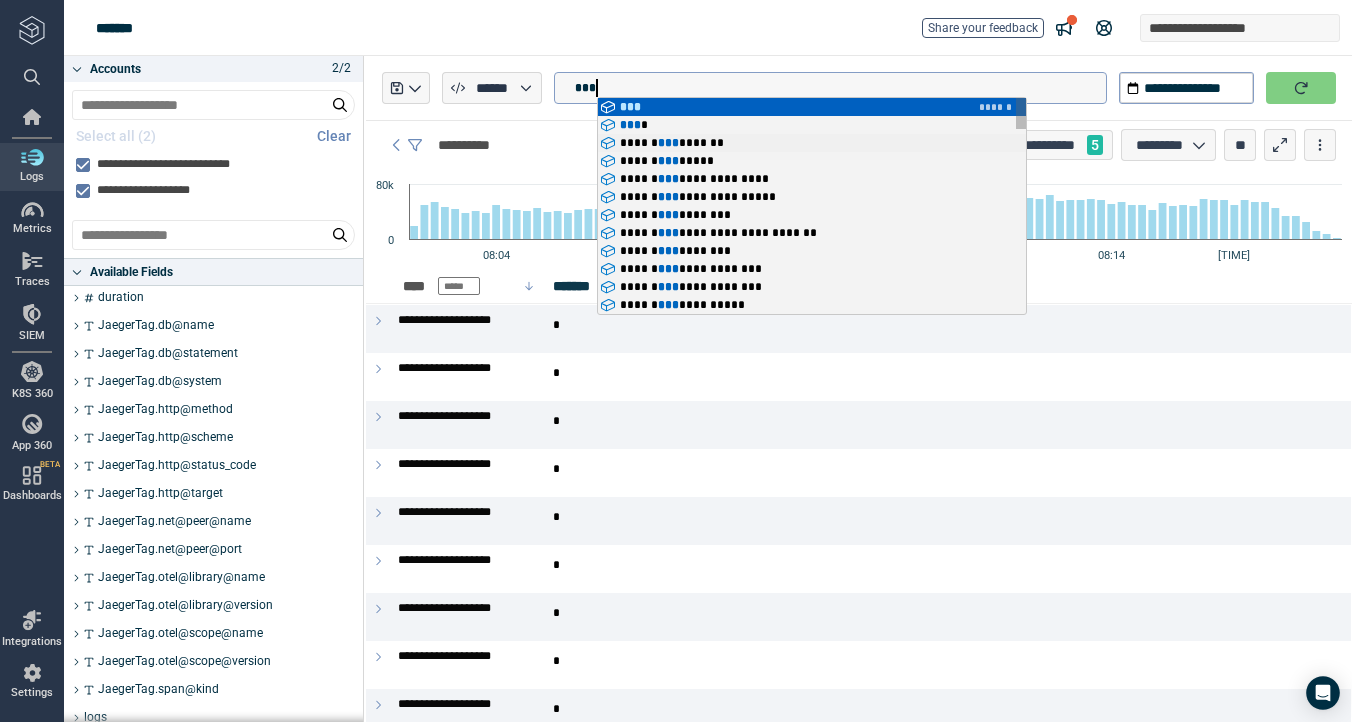 type on "*" 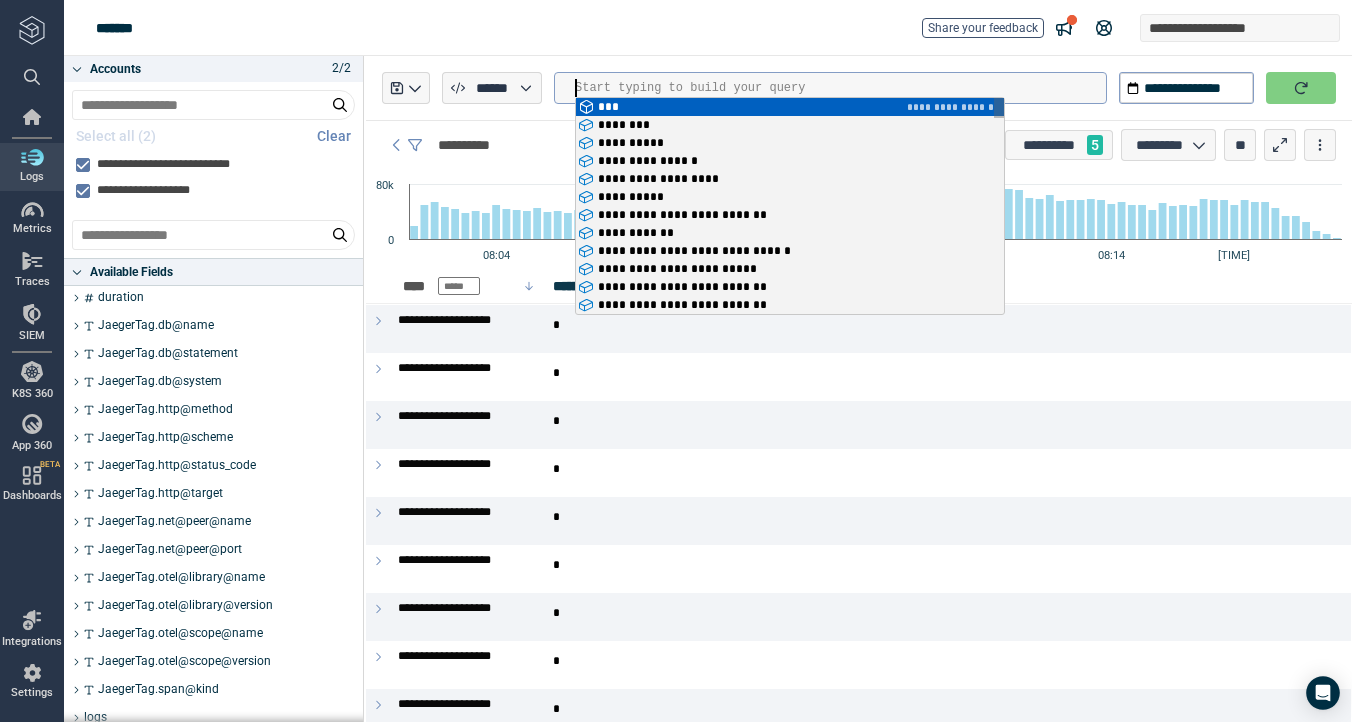 click at bounding box center [840, 88] 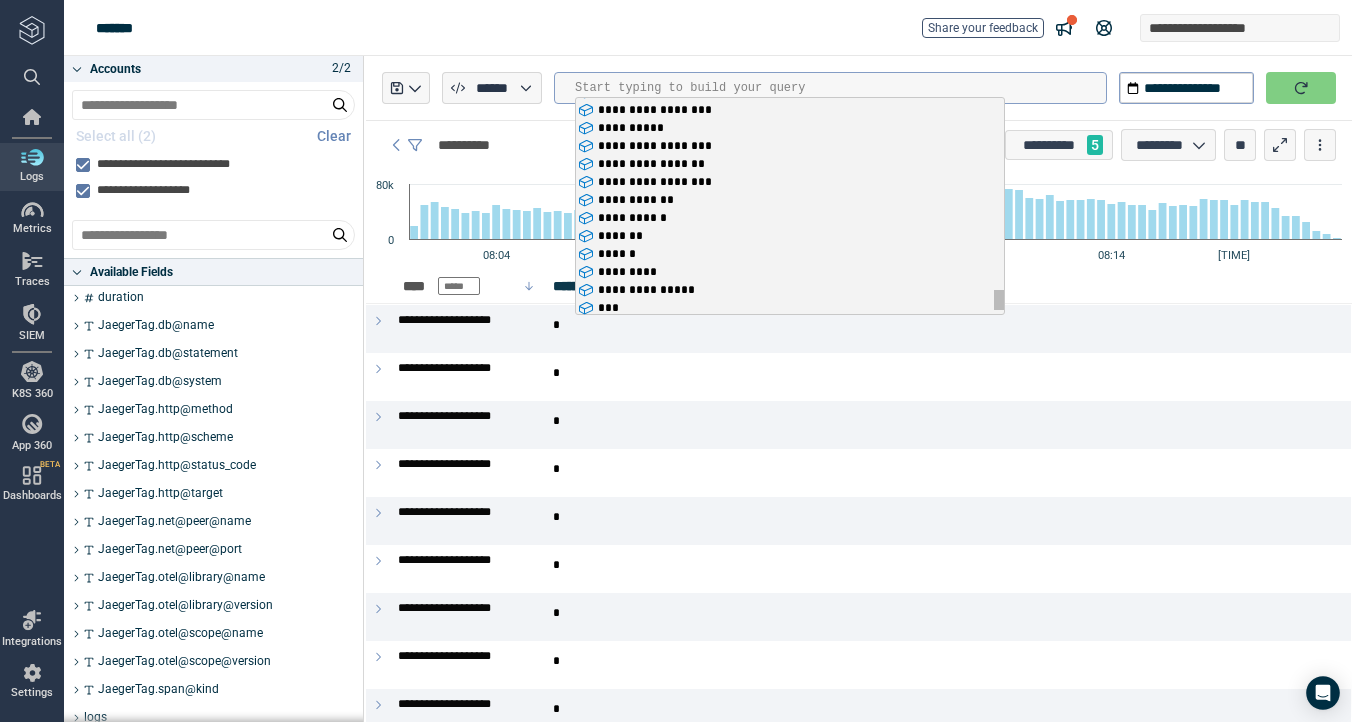 type on "**********" 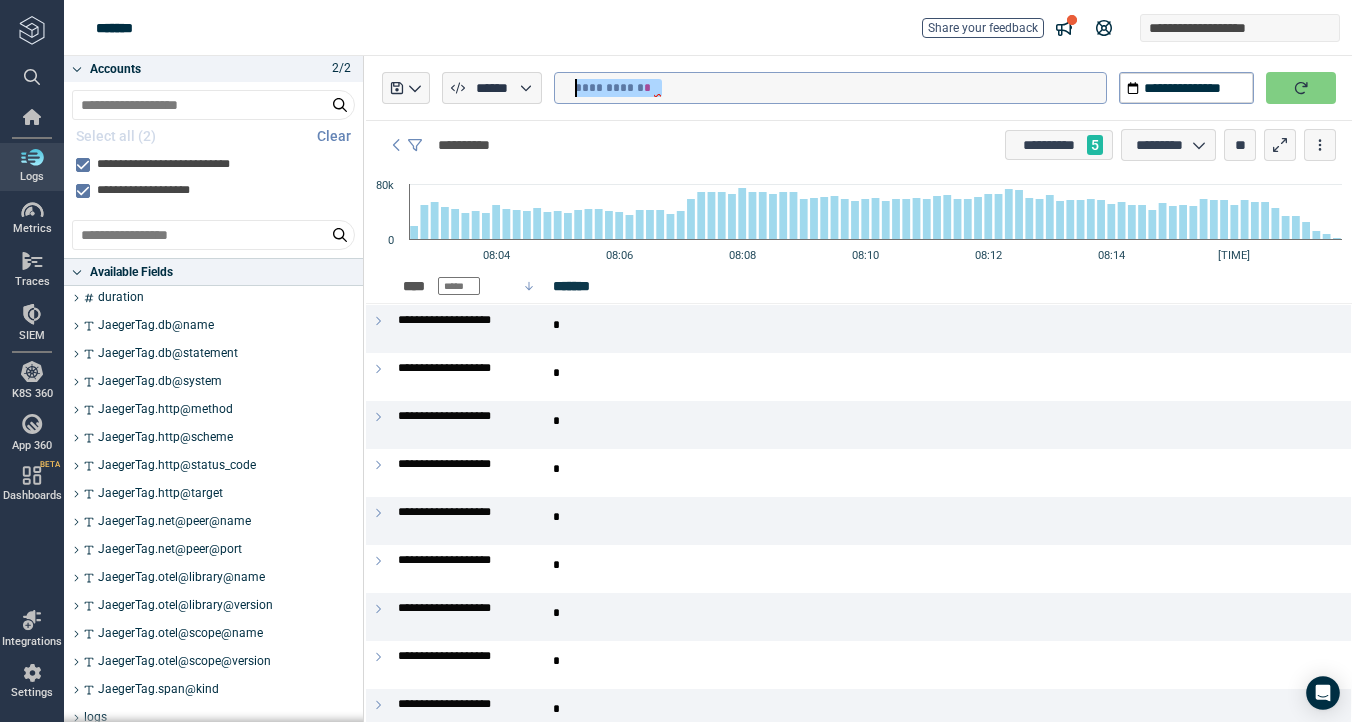 type 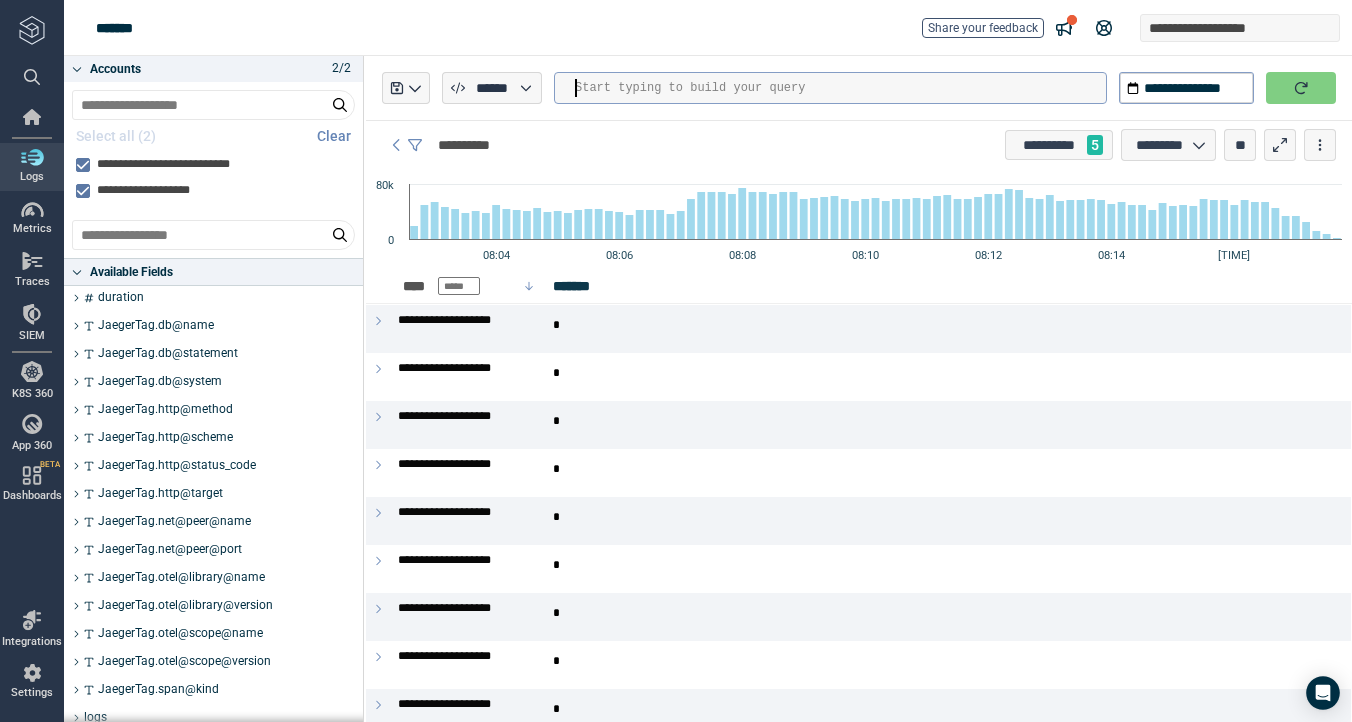 click on "**********" at bounding box center [718, 28] 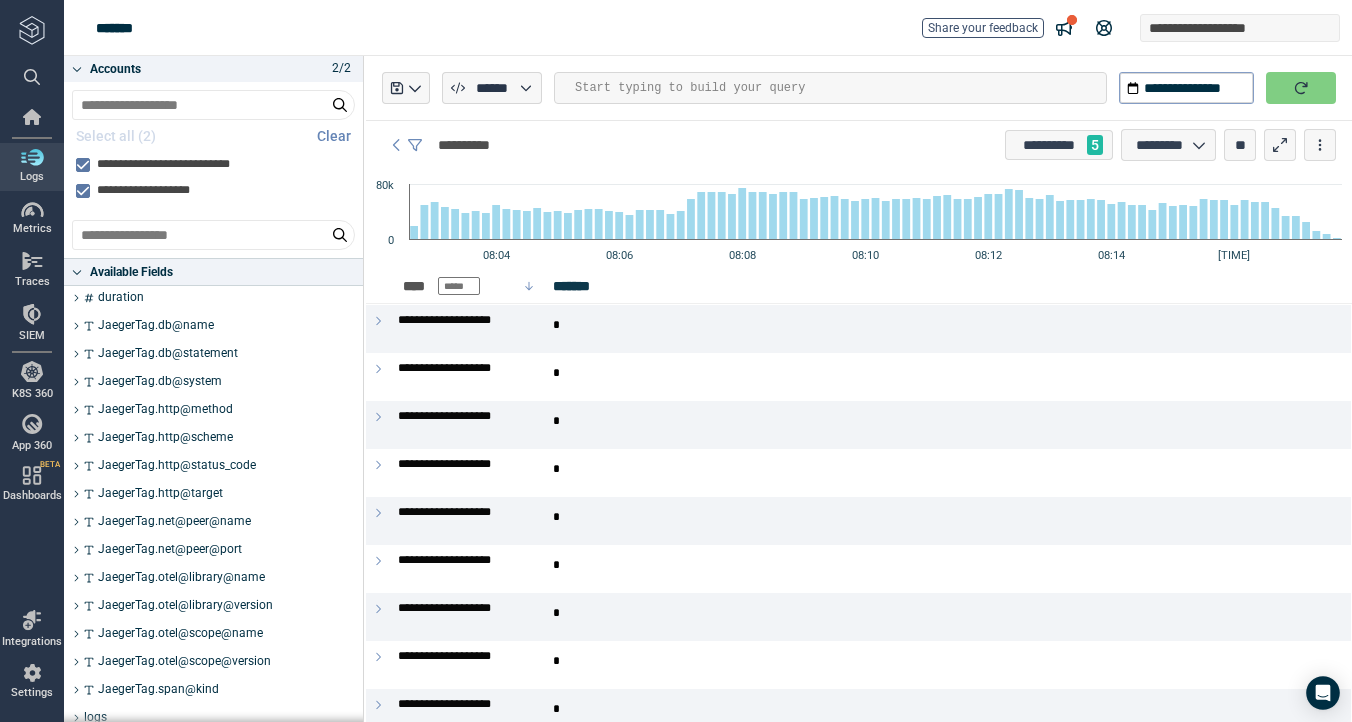 click on "**********" at bounding box center [718, 28] 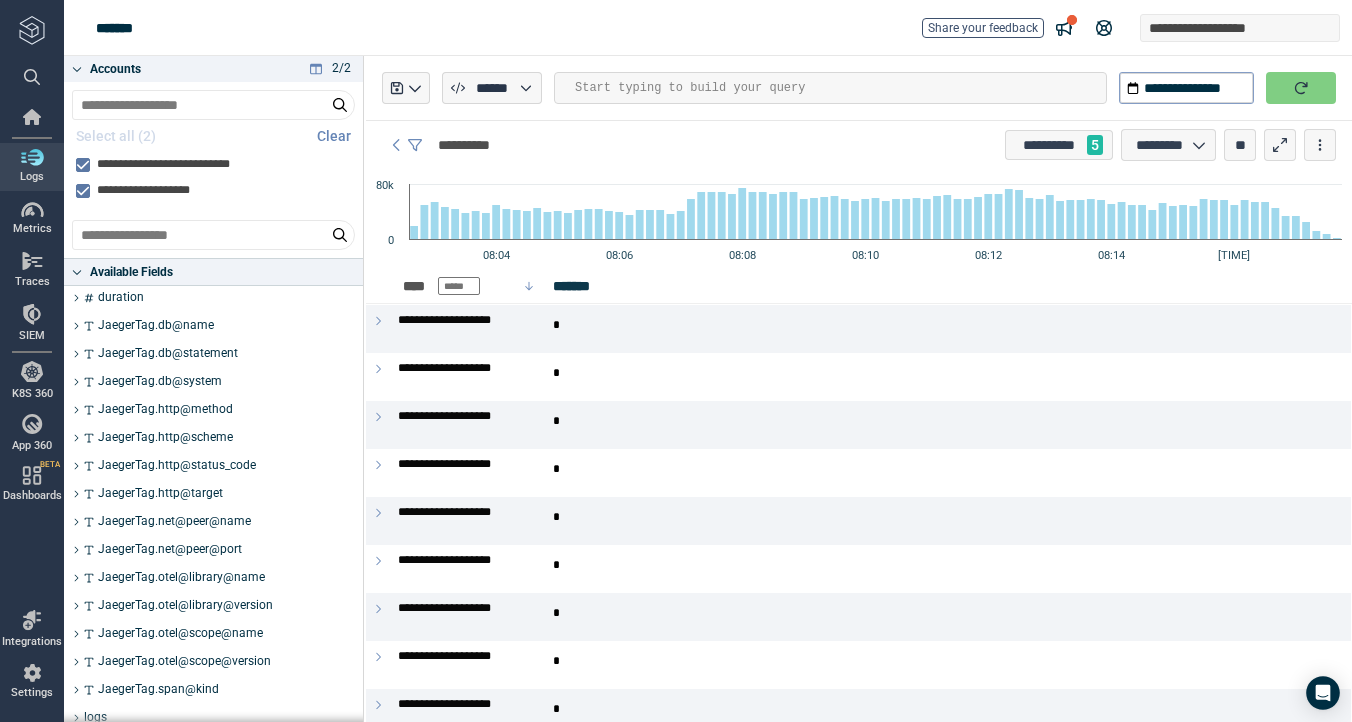 click on "2 /2" at bounding box center [341, 69] 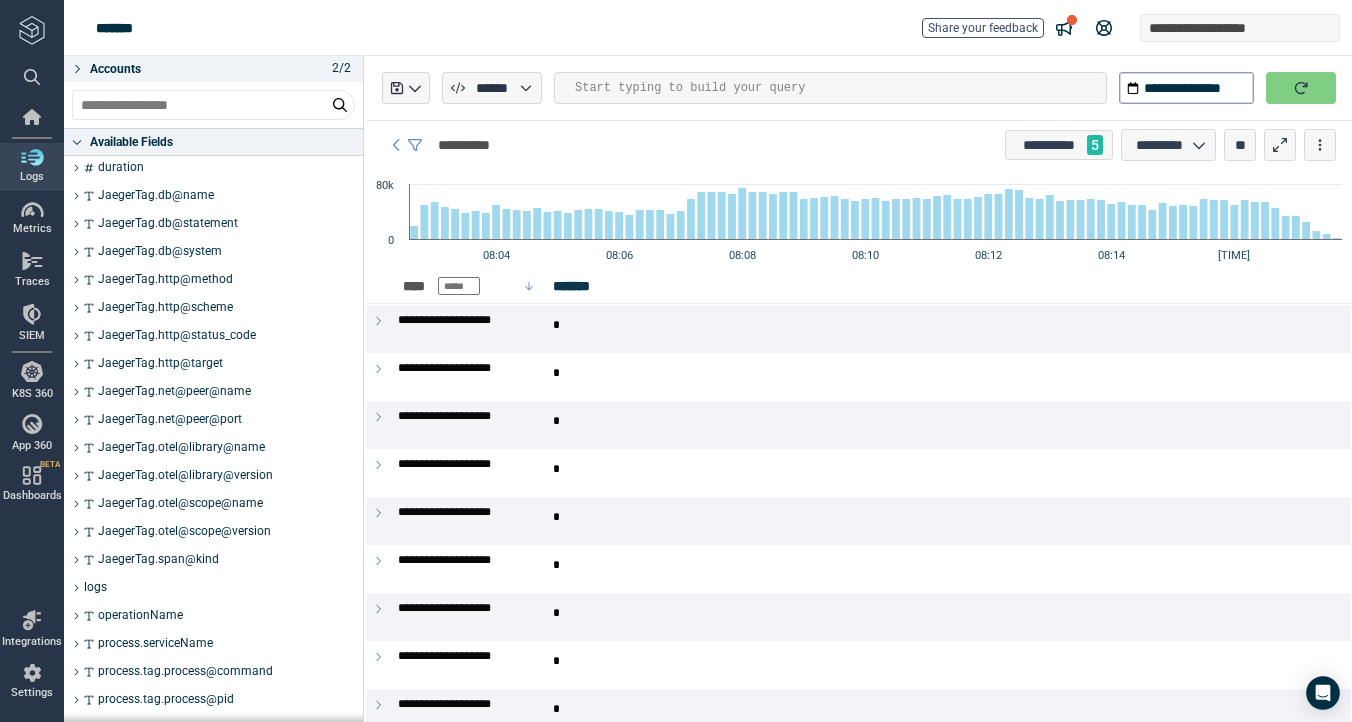click on "2 /2" at bounding box center [341, 69] 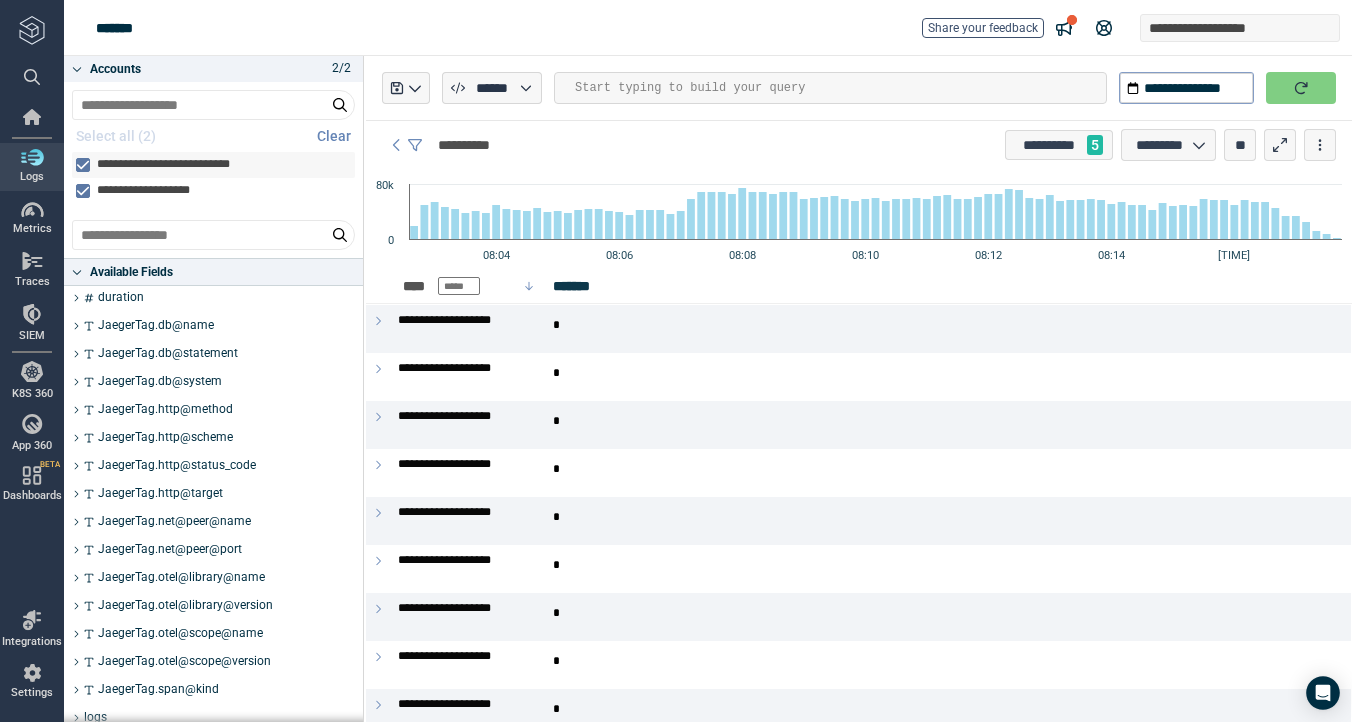 click on "**********" at bounding box center (220, 165) 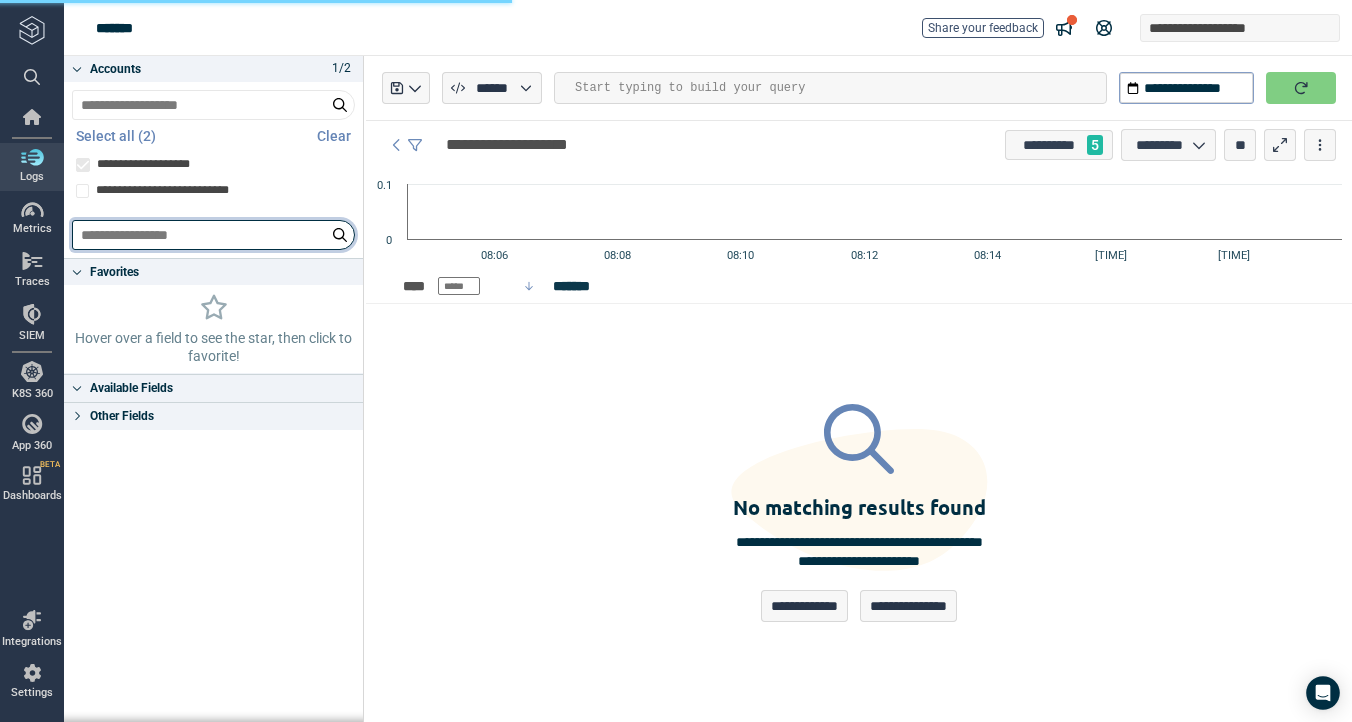 click at bounding box center (213, 235) 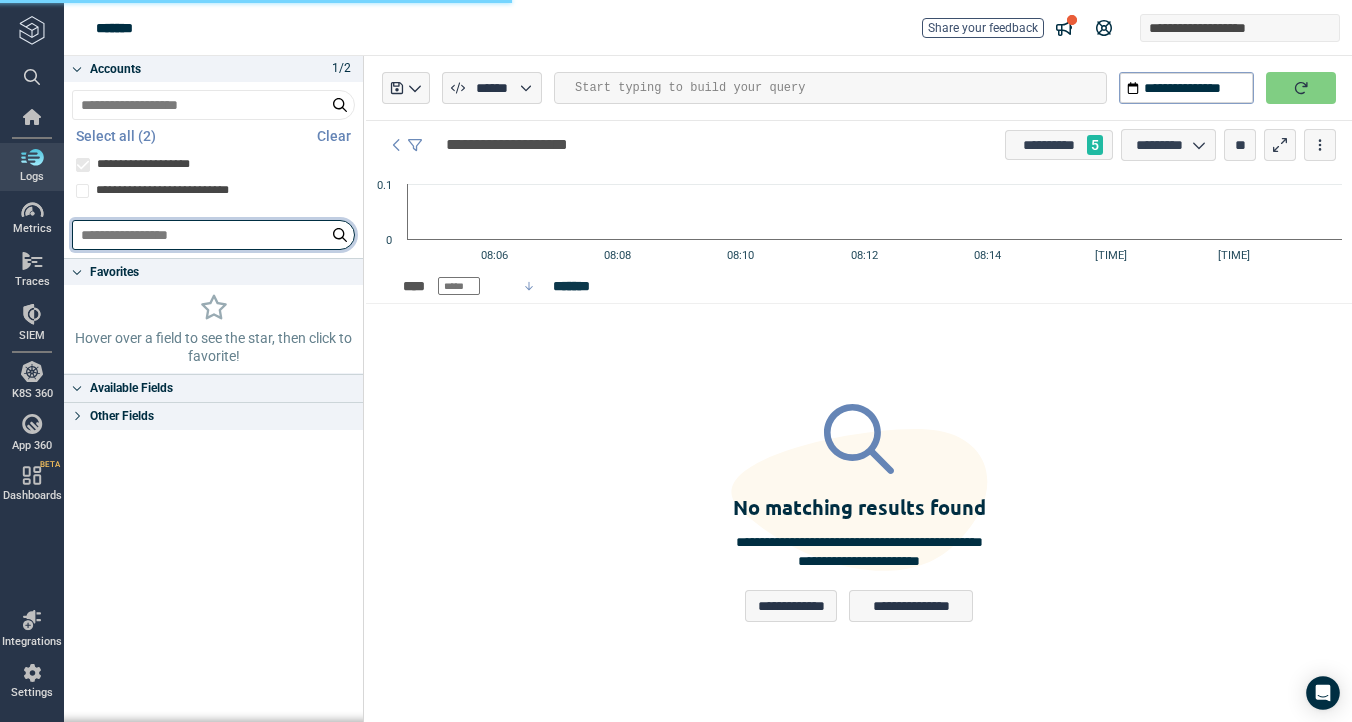 scroll, scrollTop: 0, scrollLeft: 0, axis: both 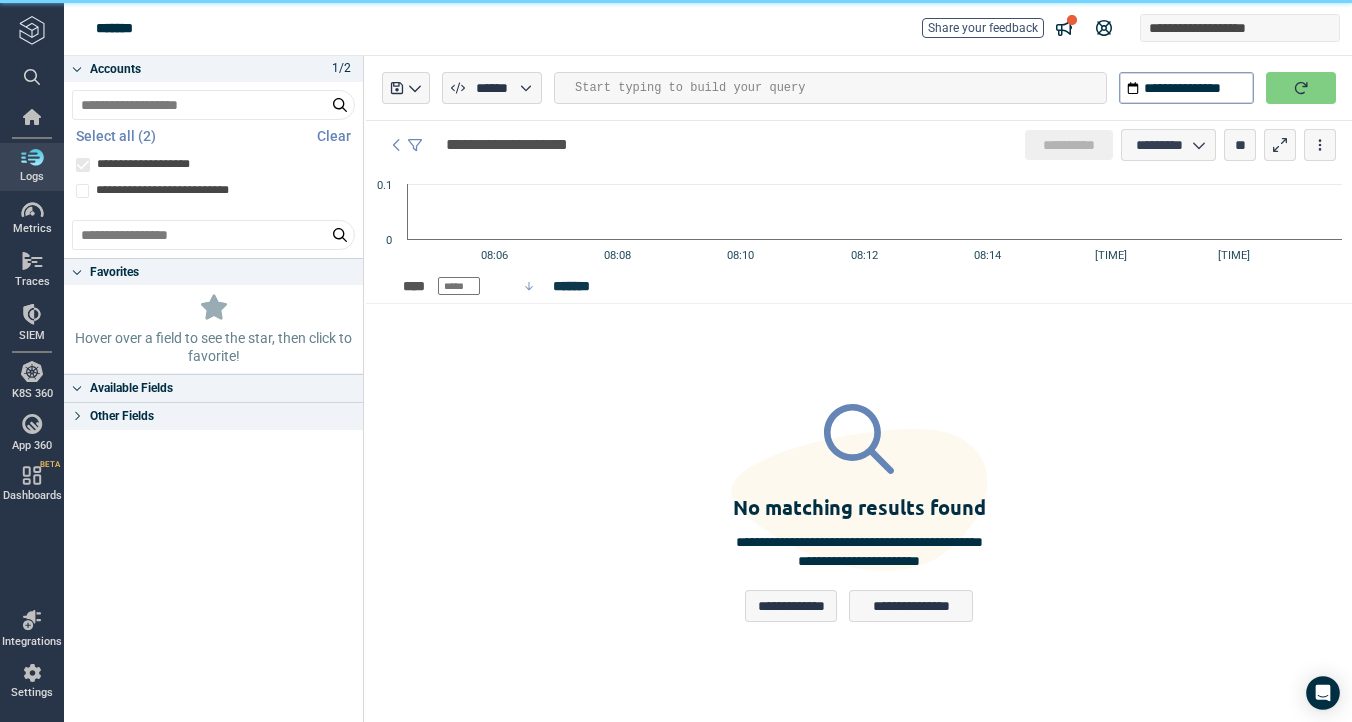 click on "**********" at bounding box center (859, 513) 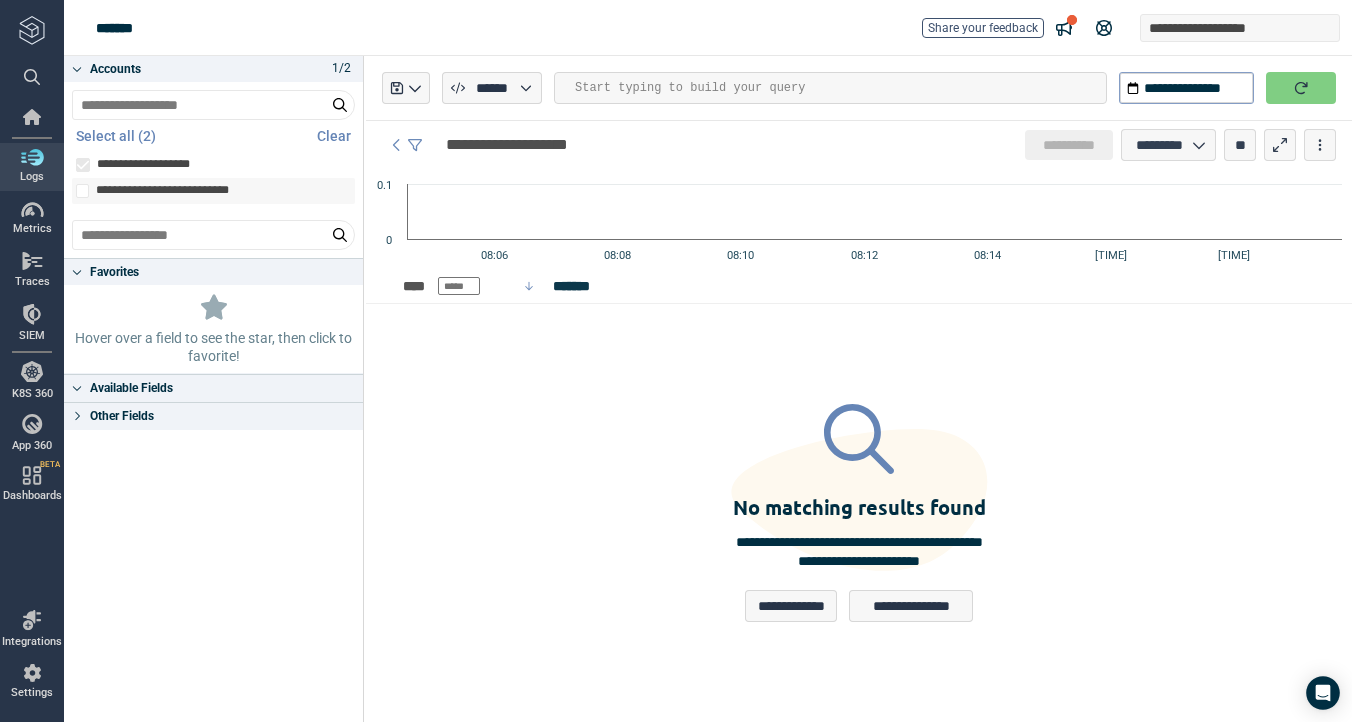 click on "**********" at bounding box center (676, 361) 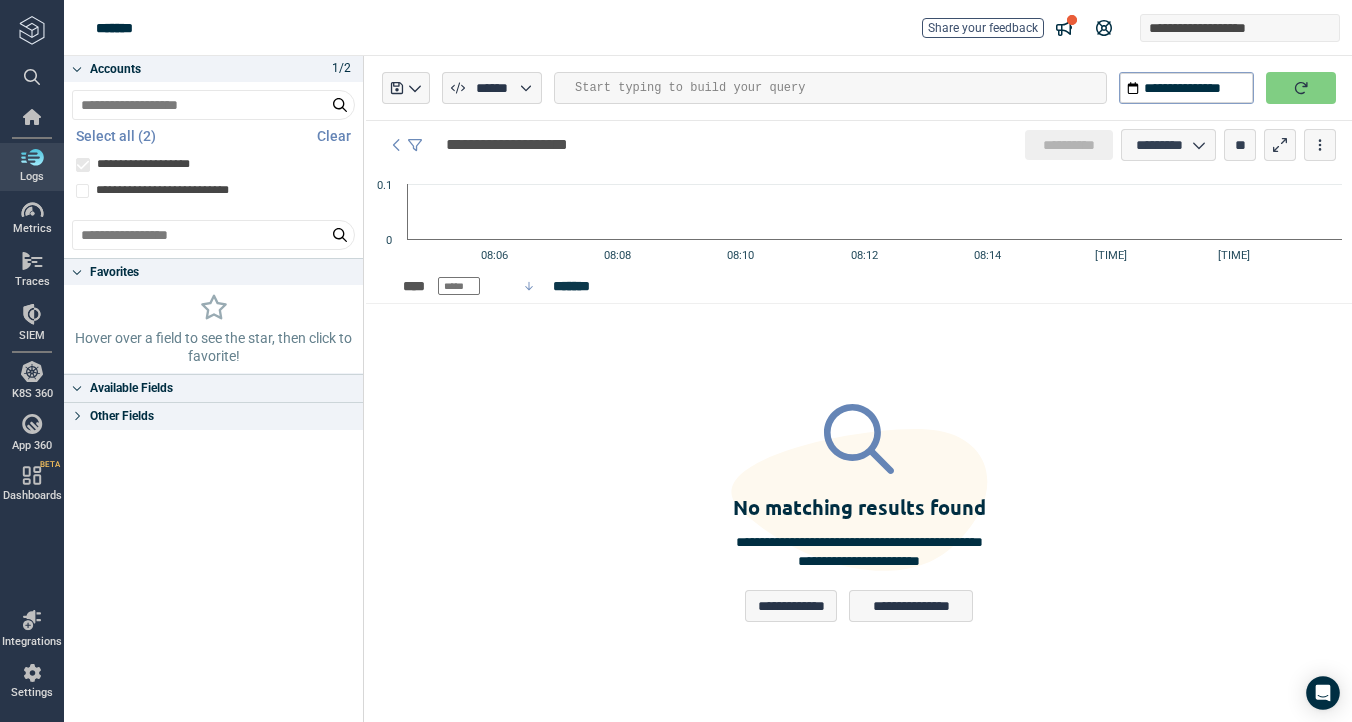 click on "**********" at bounding box center [859, 513] 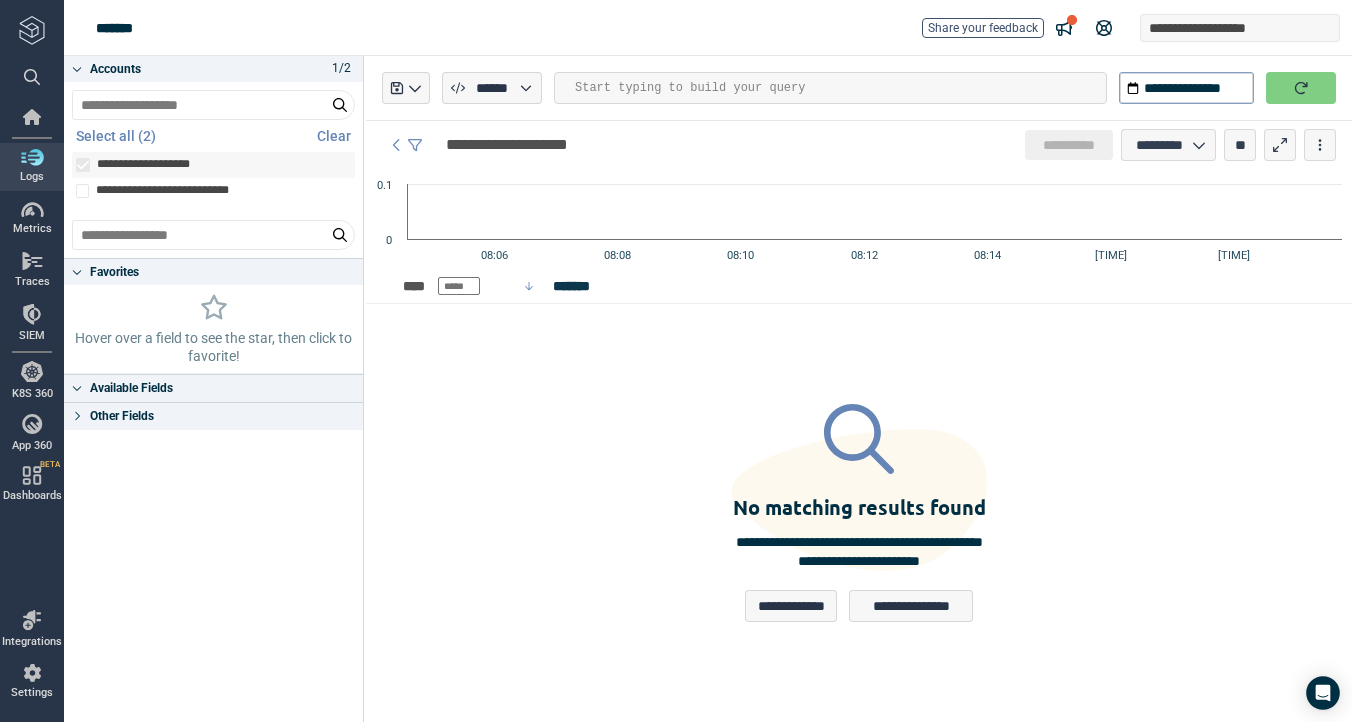 click on "**********" at bounding box center (224, 165) 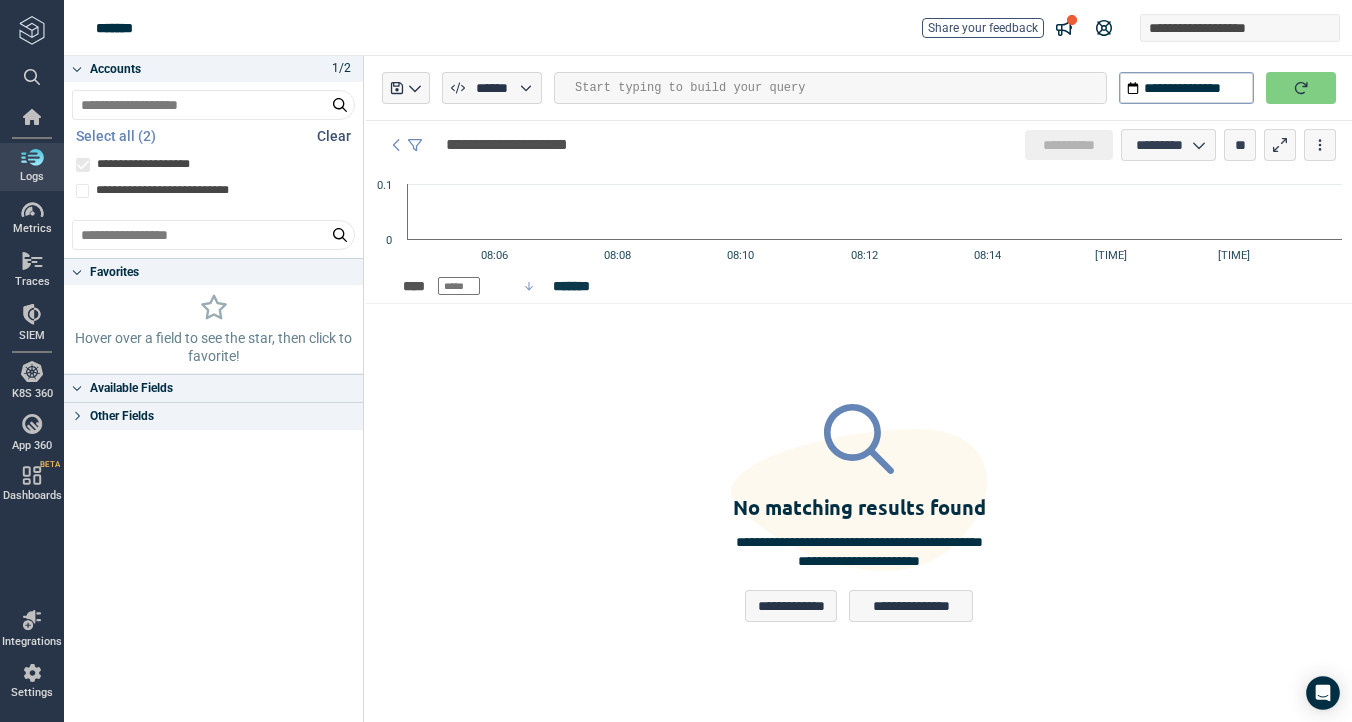 click on "Clear" at bounding box center (334, 136) 